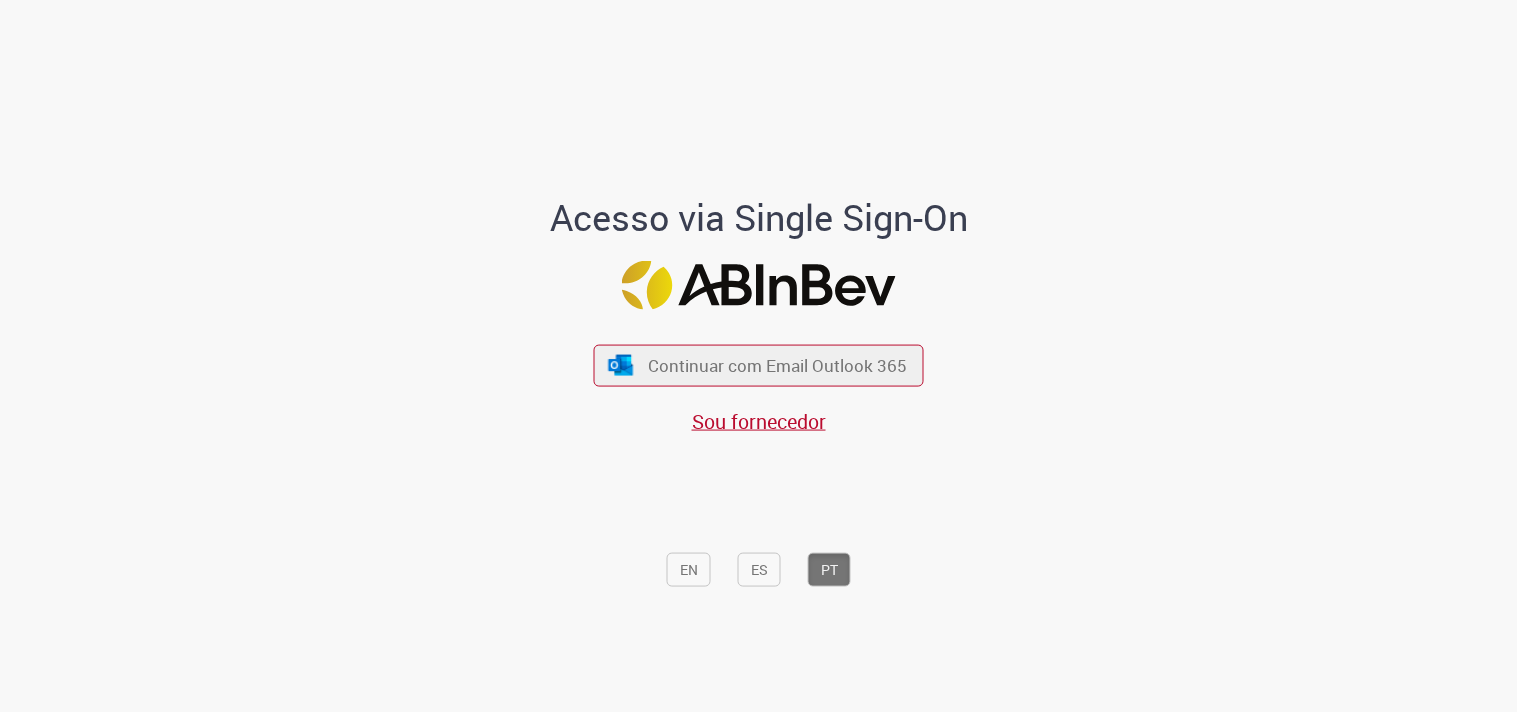 scroll, scrollTop: 0, scrollLeft: 0, axis: both 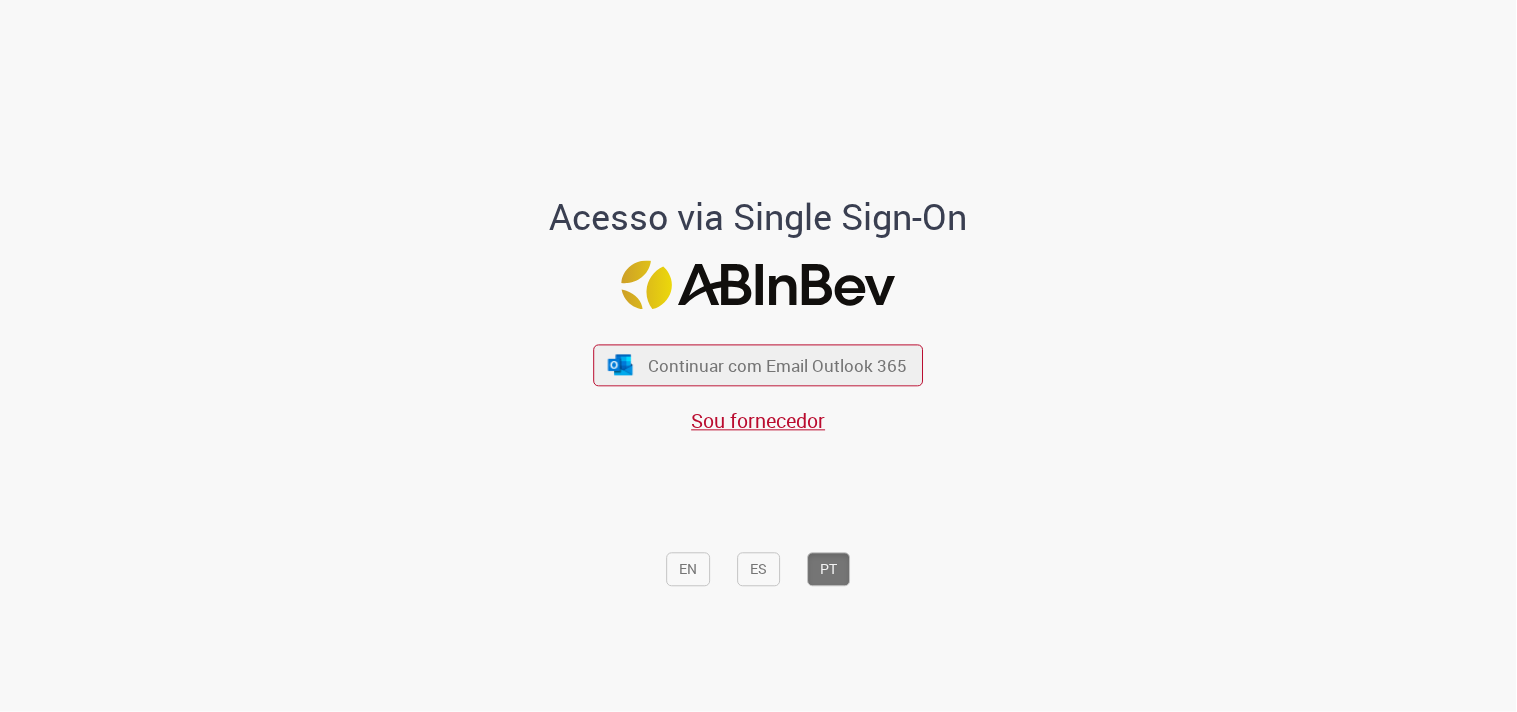 click on "EN   ES   PT" at bounding box center (758, 516) 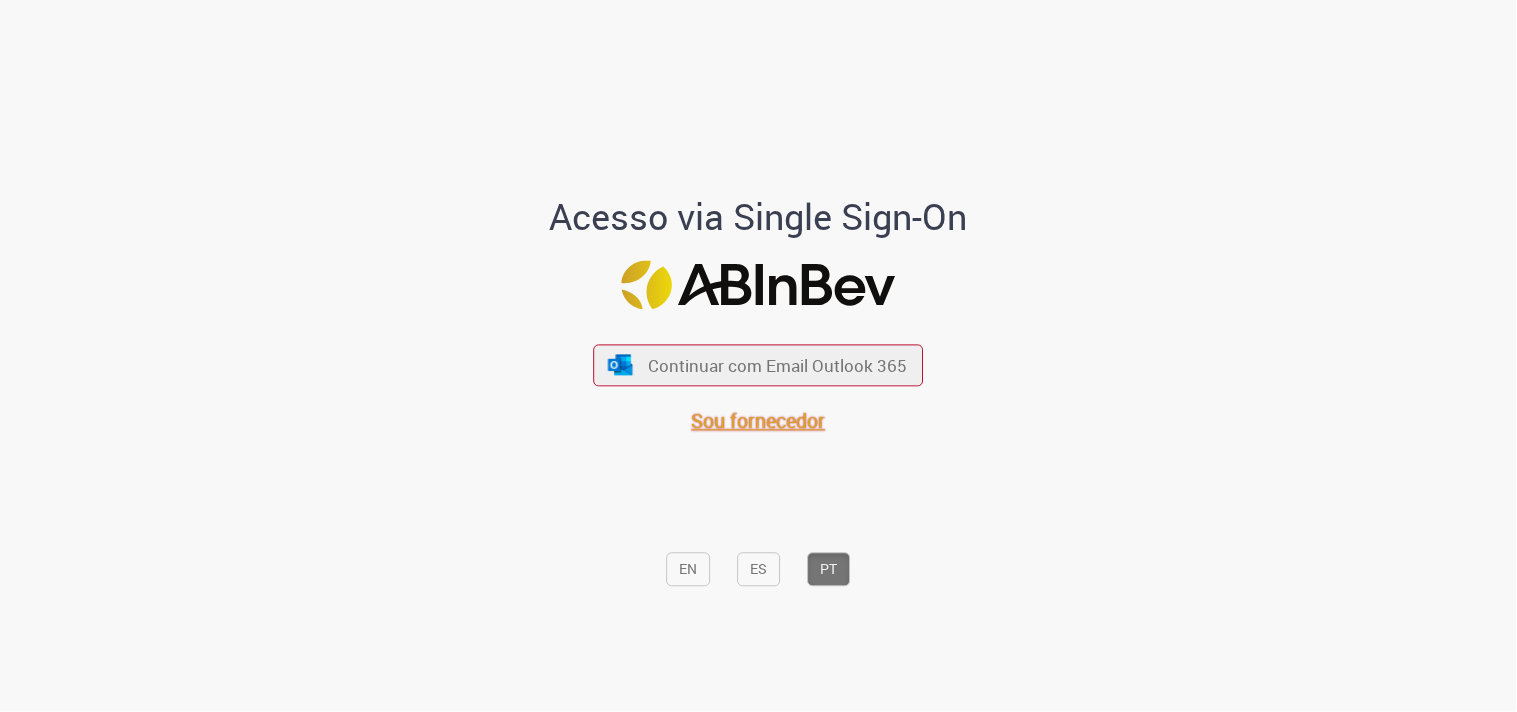 click on "Sou fornecedor" at bounding box center [759, 420] 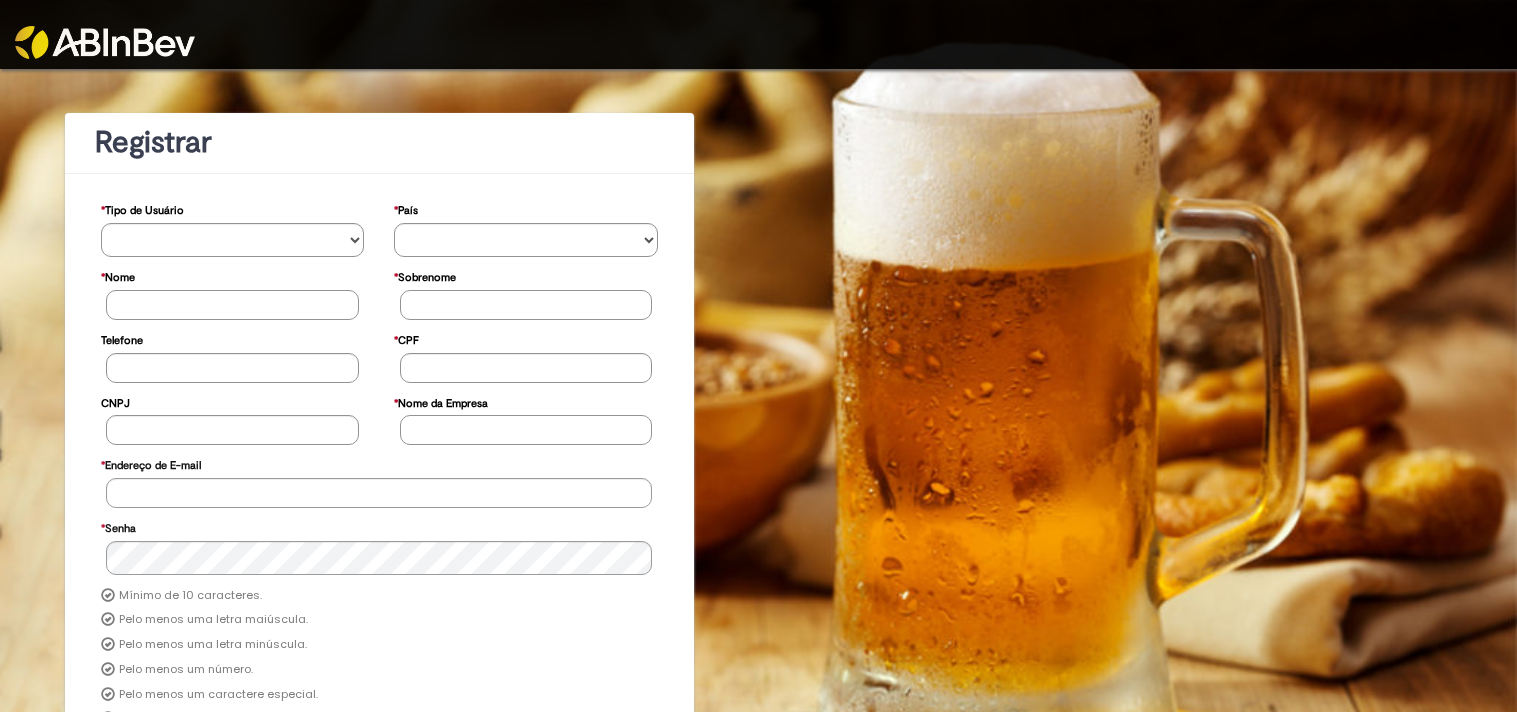 scroll, scrollTop: 0, scrollLeft: 0, axis: both 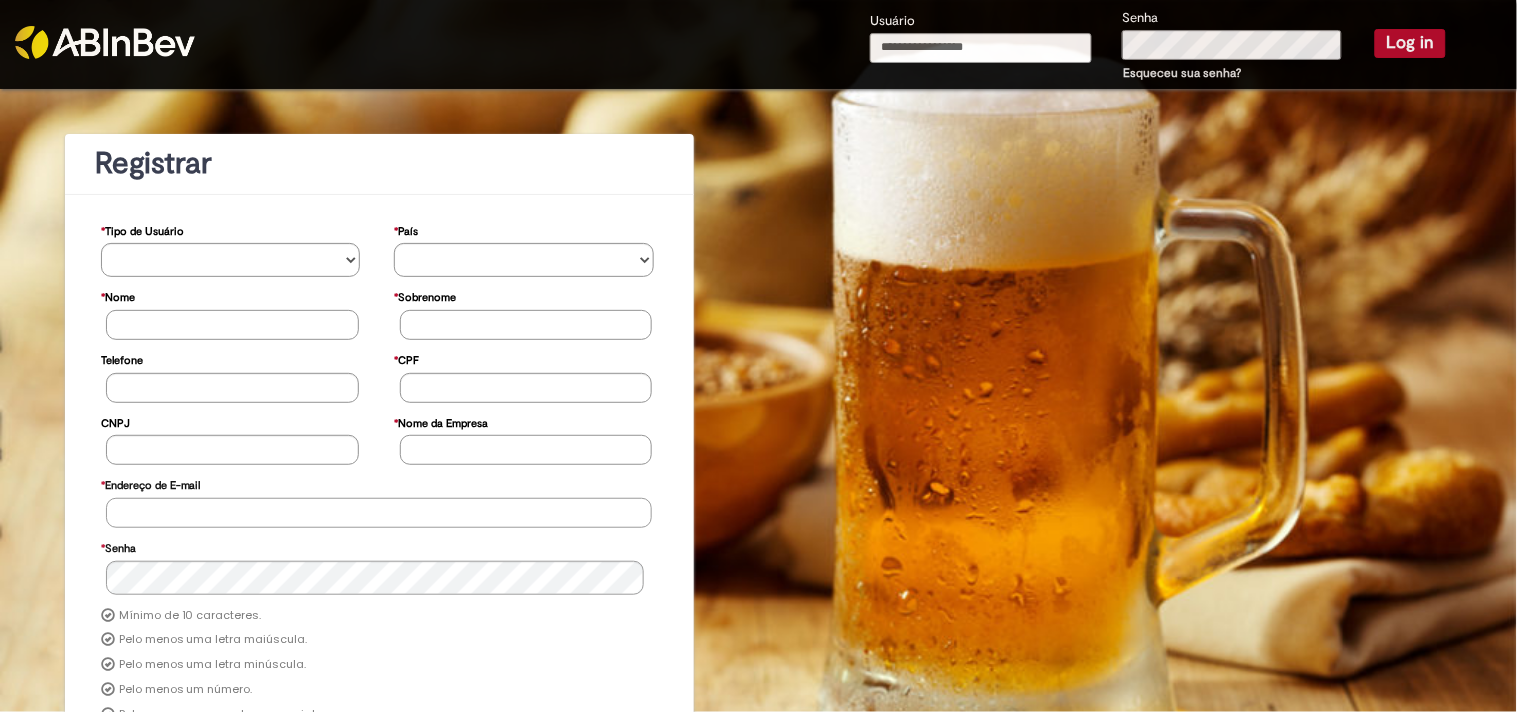 type on "**********" 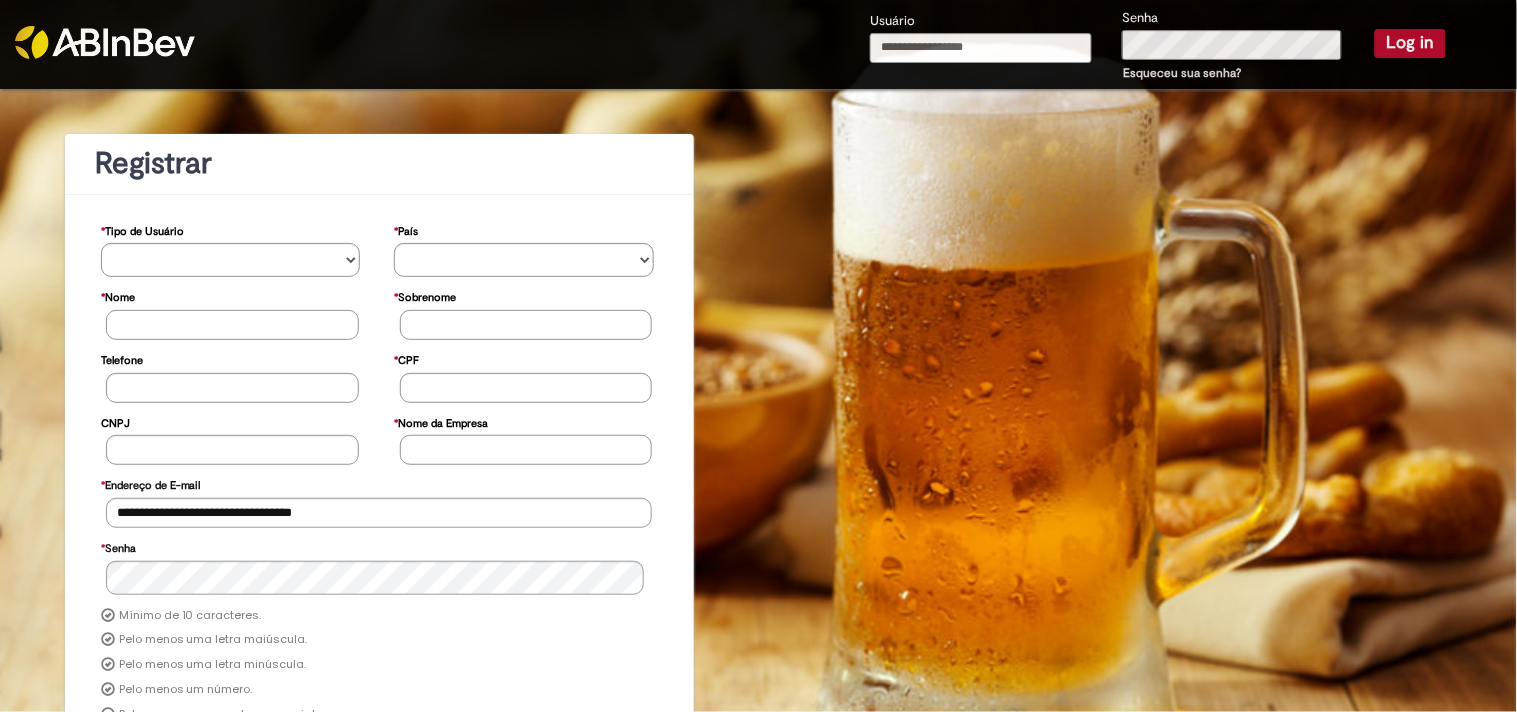 type on "**********" 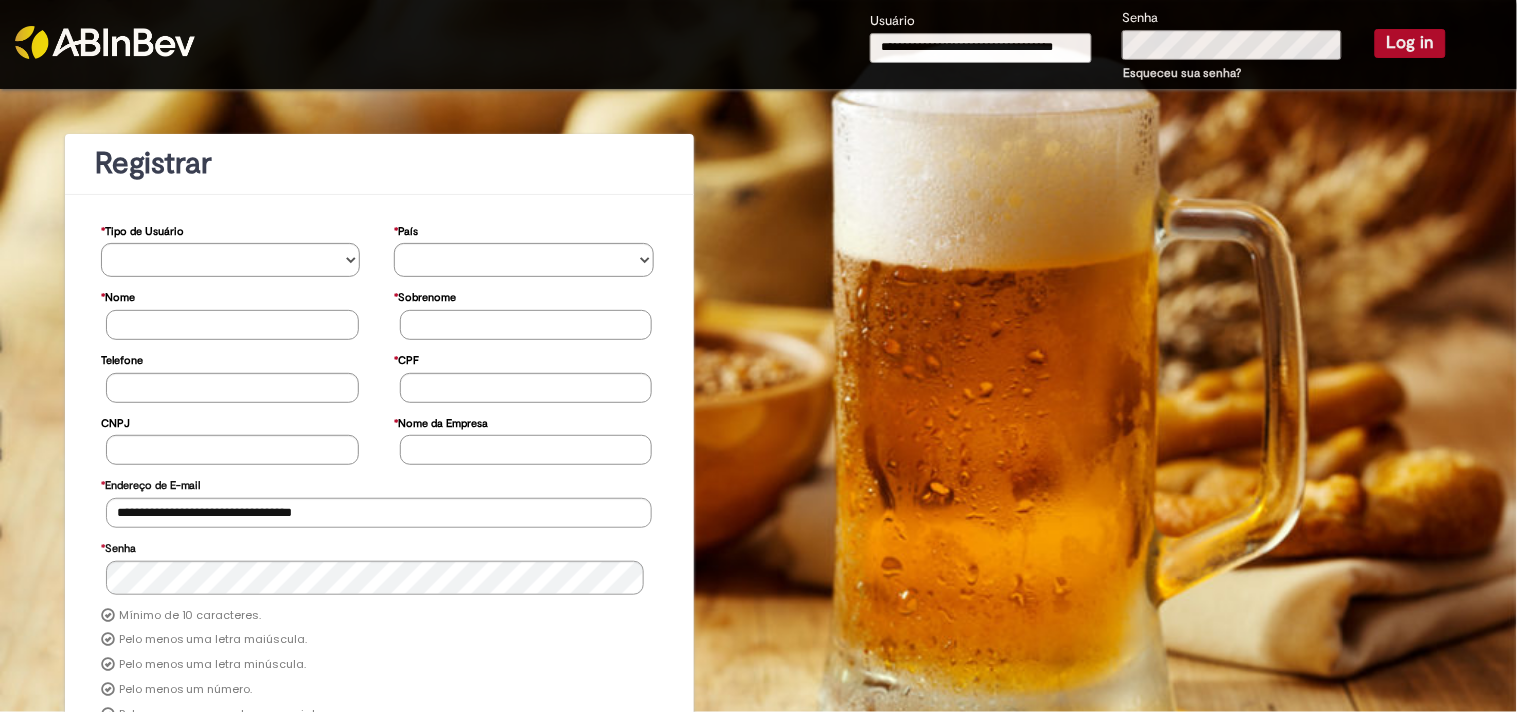 click on "Log in" at bounding box center [1410, 43] 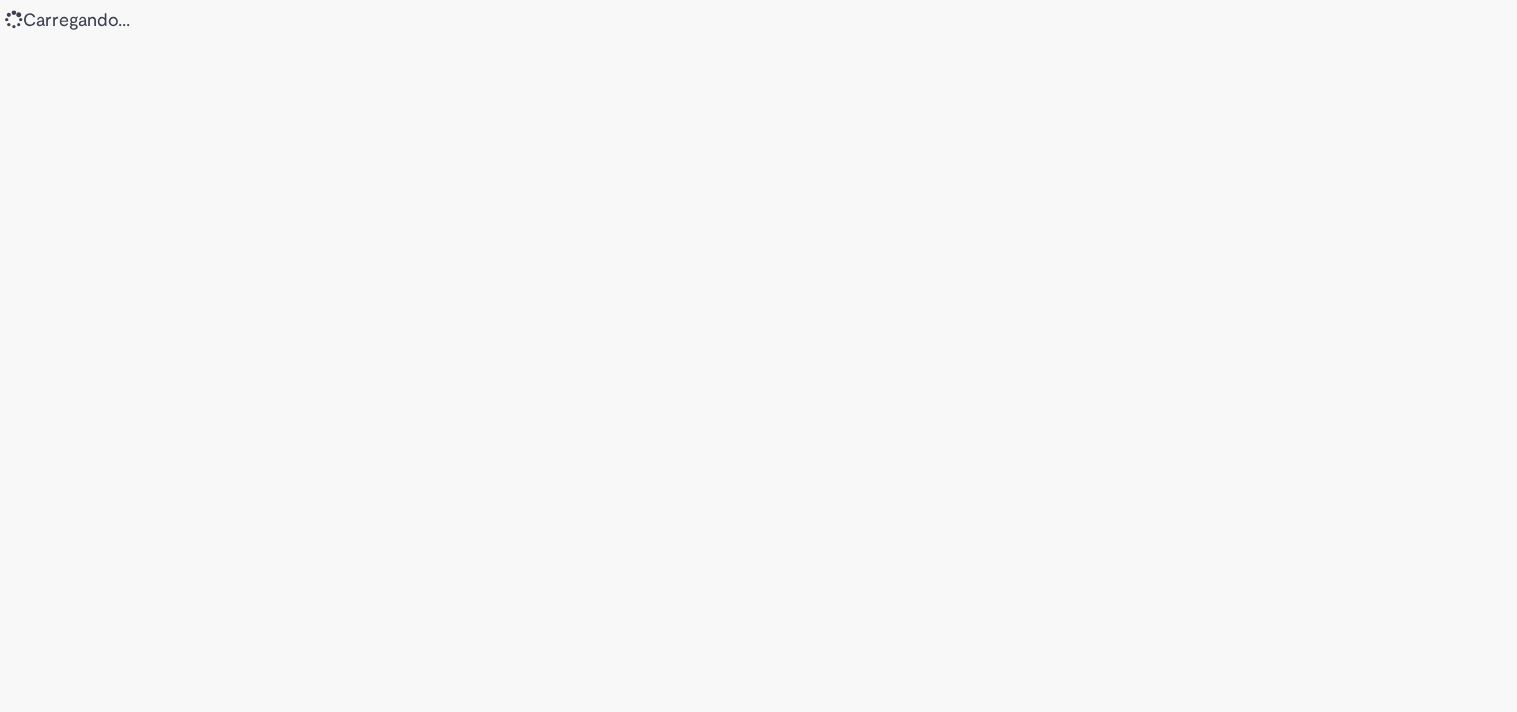 scroll, scrollTop: 0, scrollLeft: 0, axis: both 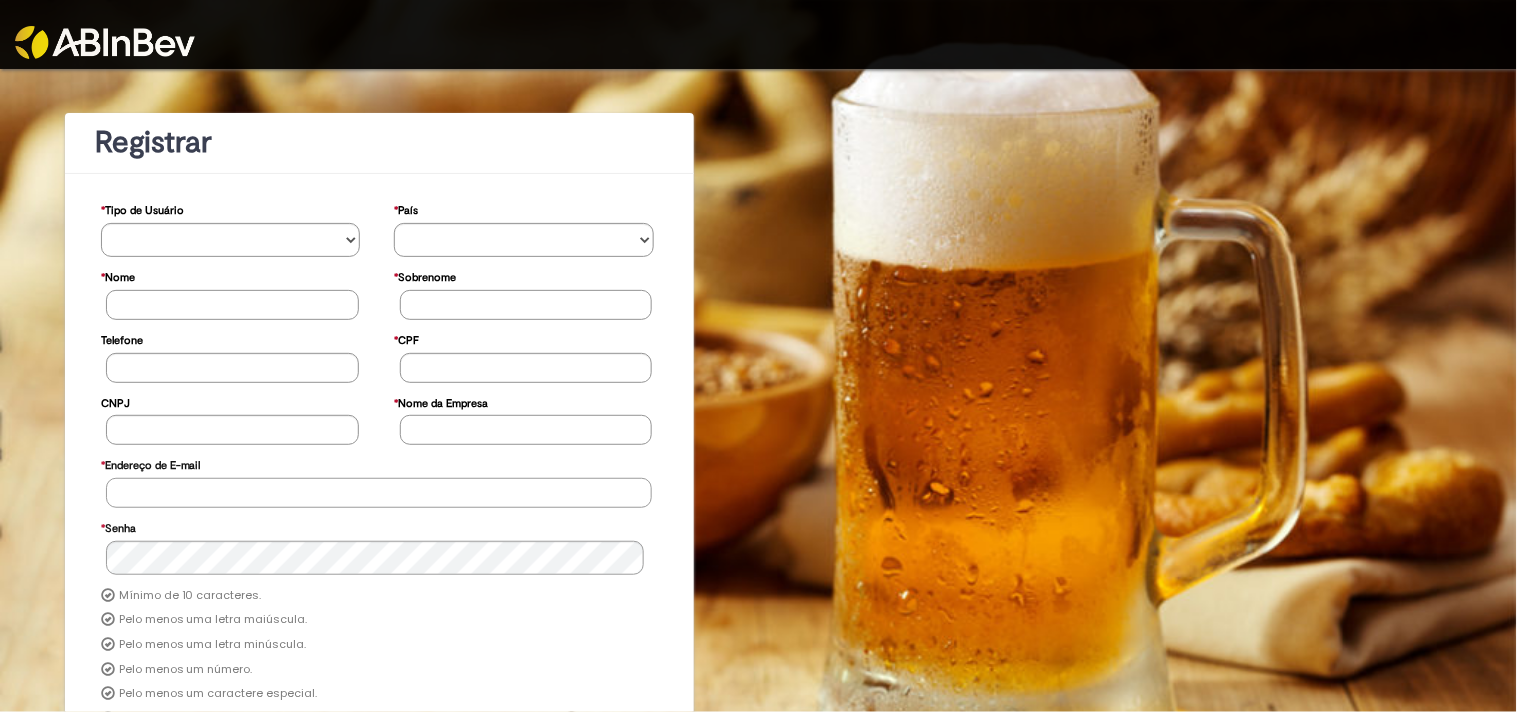 type on "**********" 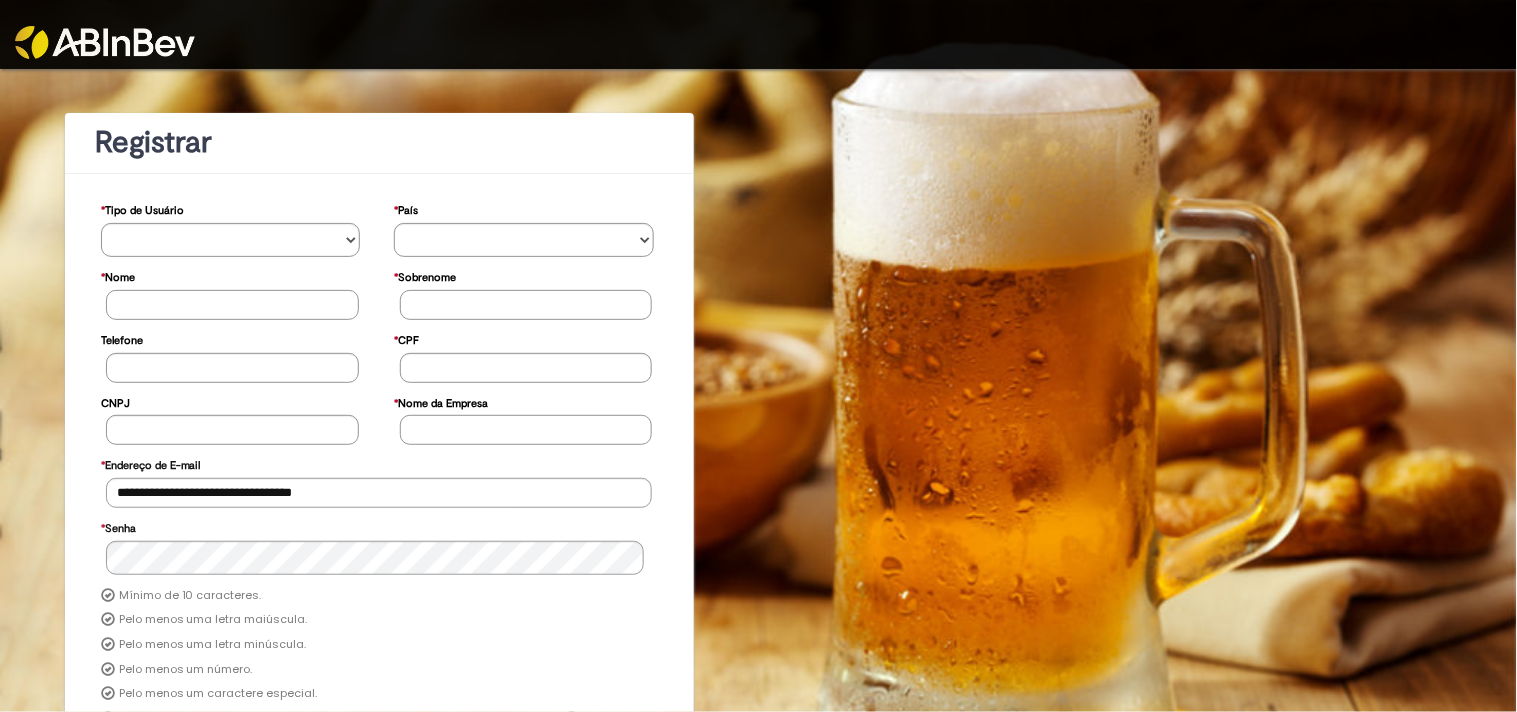click at bounding box center [105, 42] 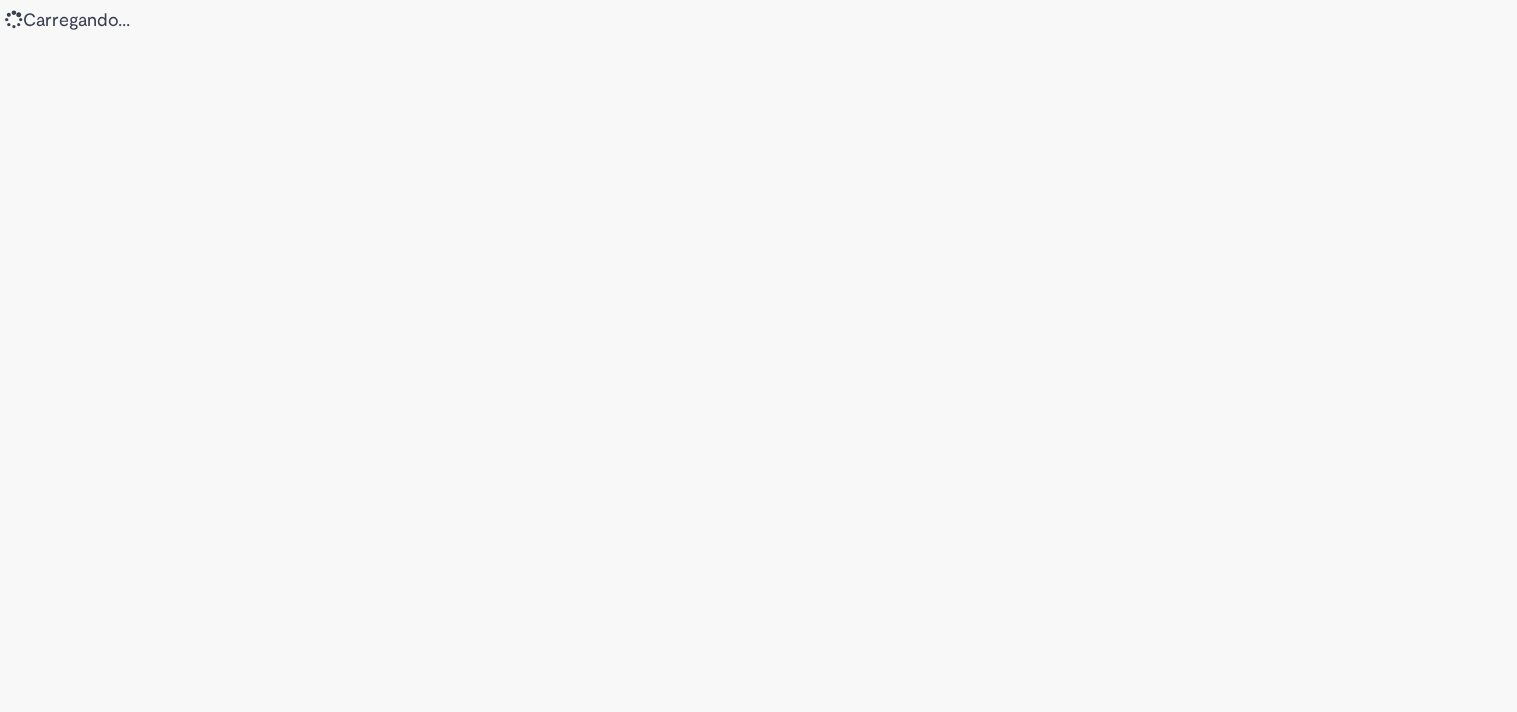scroll, scrollTop: 0, scrollLeft: 0, axis: both 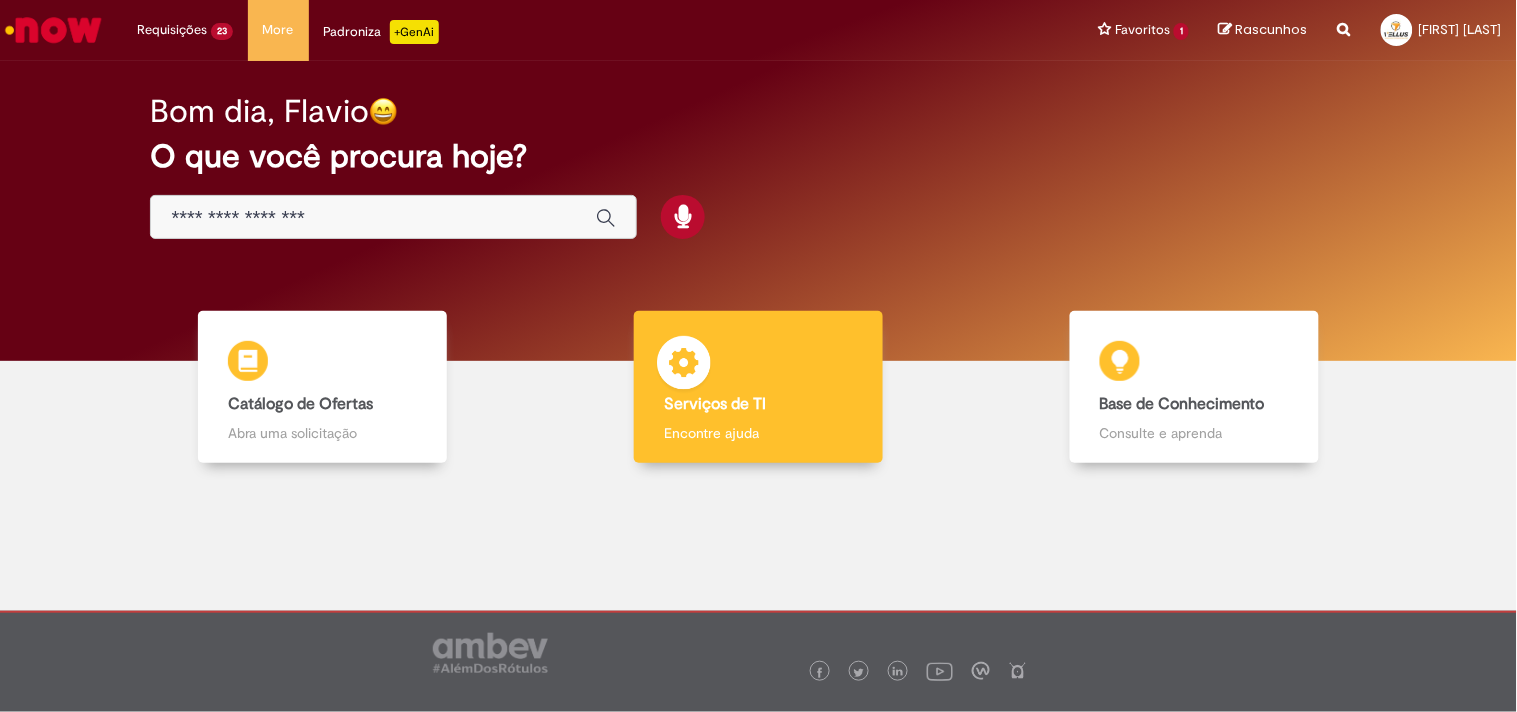 click on "Serviços de TI
Serviços de TI
Encontre ajuda" at bounding box center (758, 387) 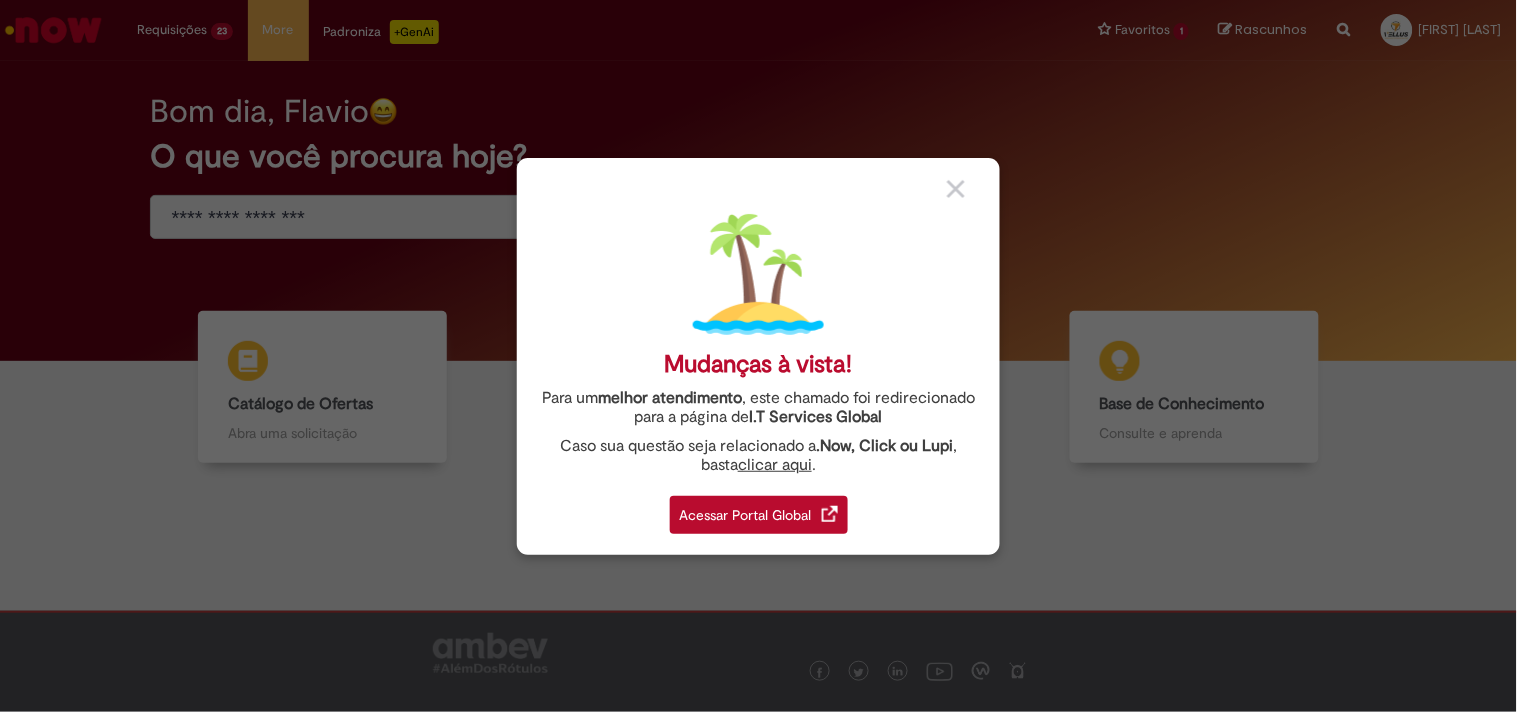 click at bounding box center [956, 189] 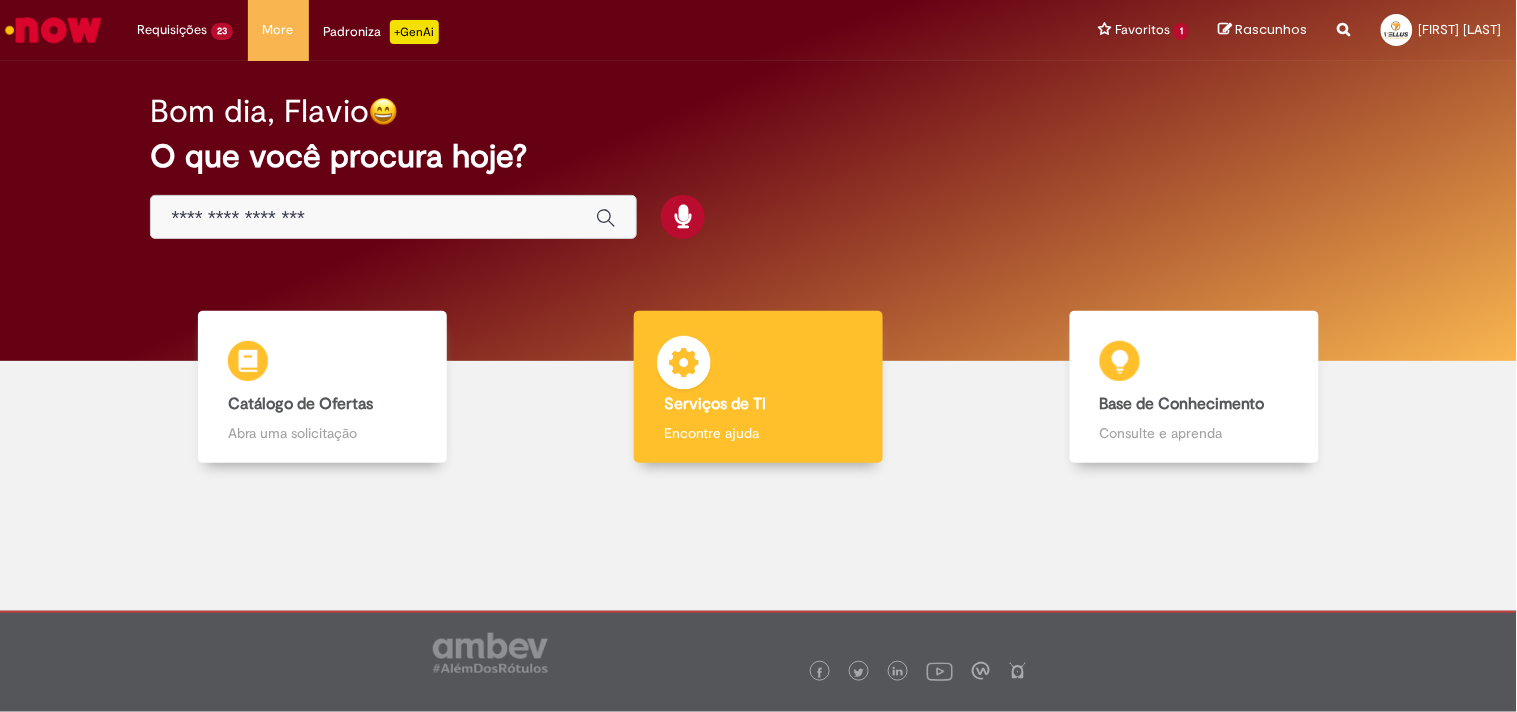 click on "Serviços de TI
Serviços de TI
Encontre ajuda" at bounding box center (758, 387) 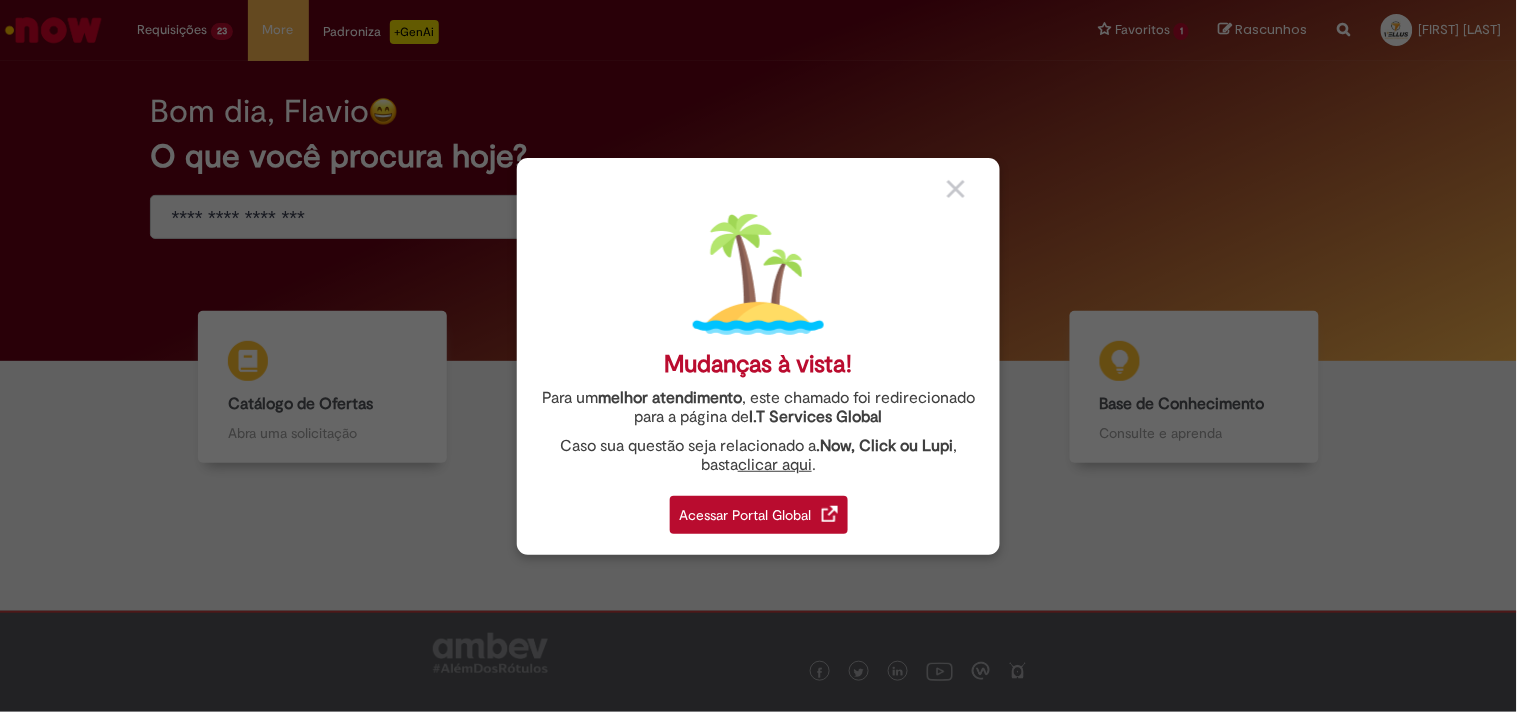 click on "clicar aqui" at bounding box center [775, 459] 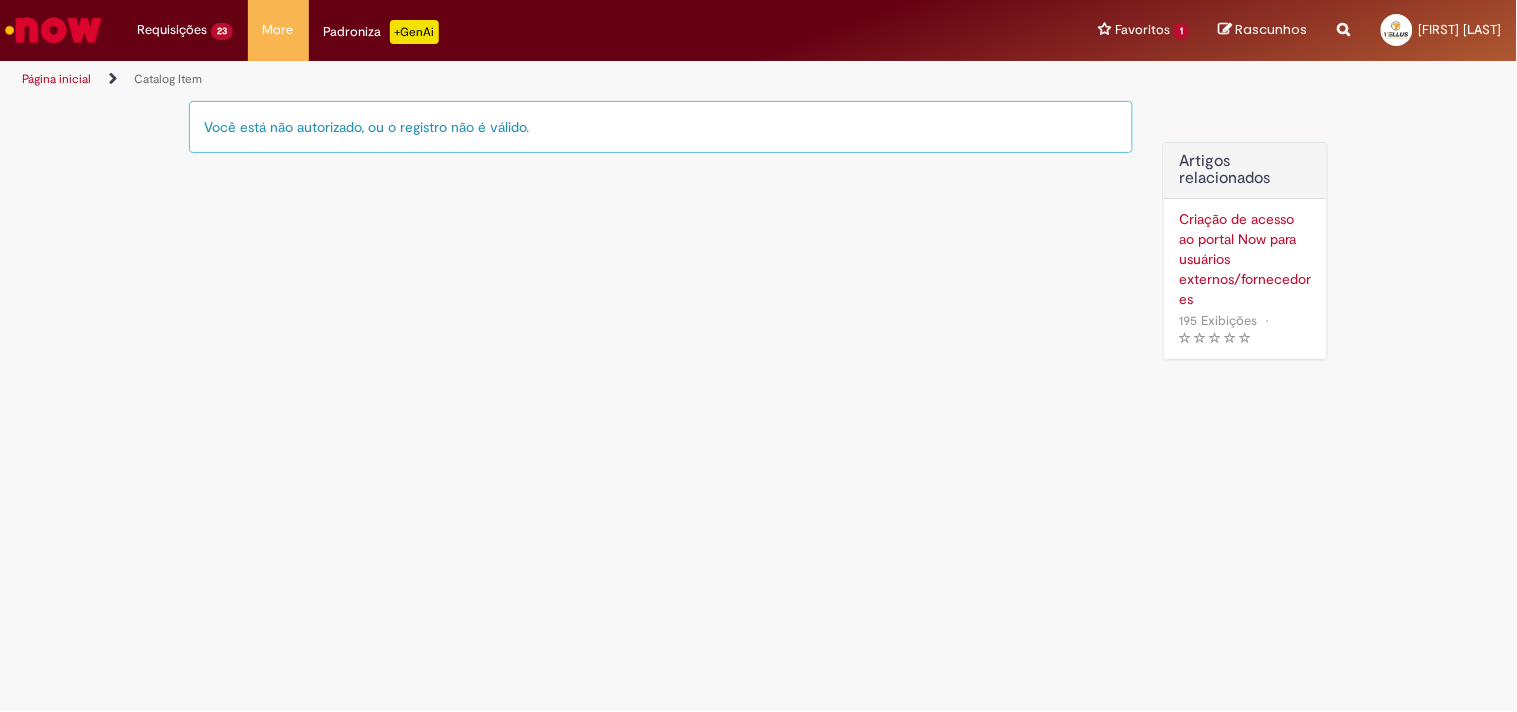 click at bounding box center [53, 30] 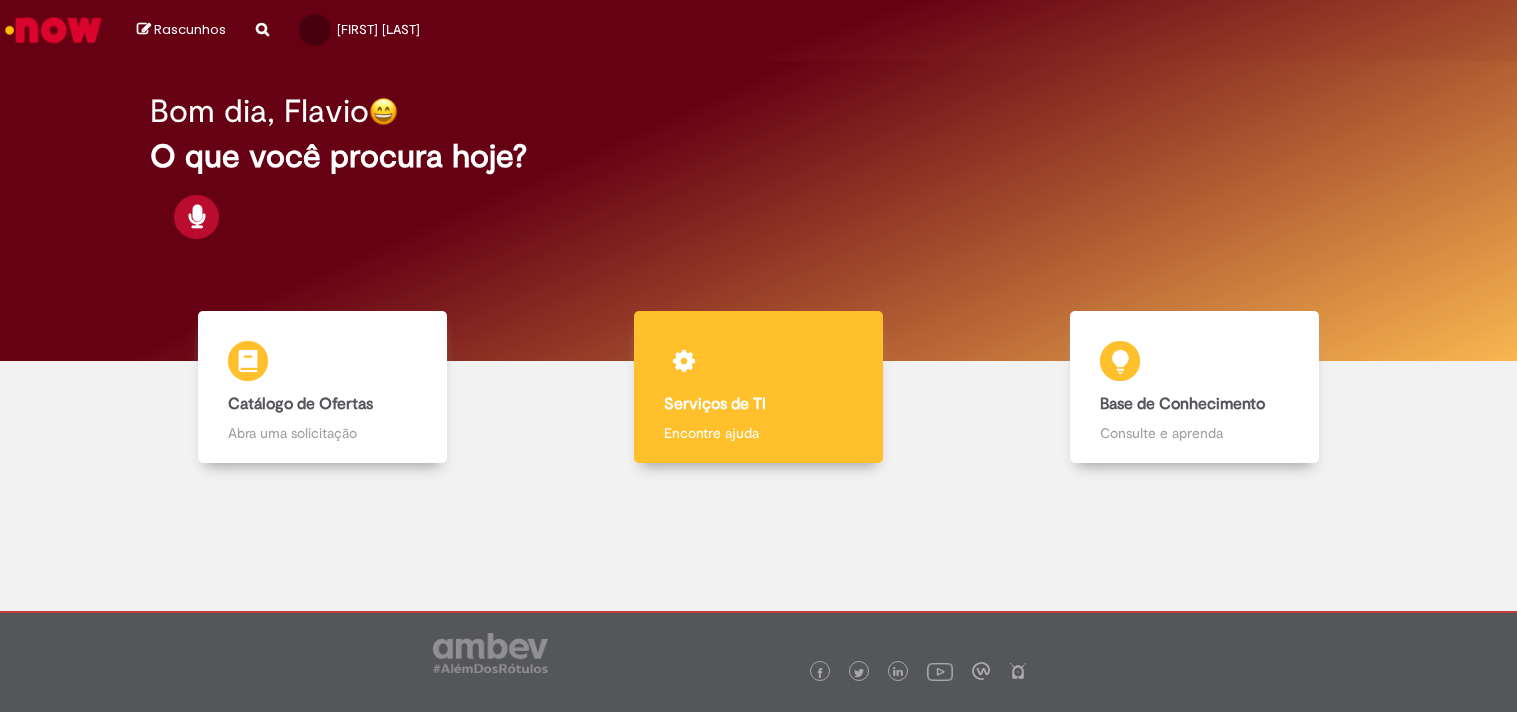 scroll, scrollTop: 0, scrollLeft: 0, axis: both 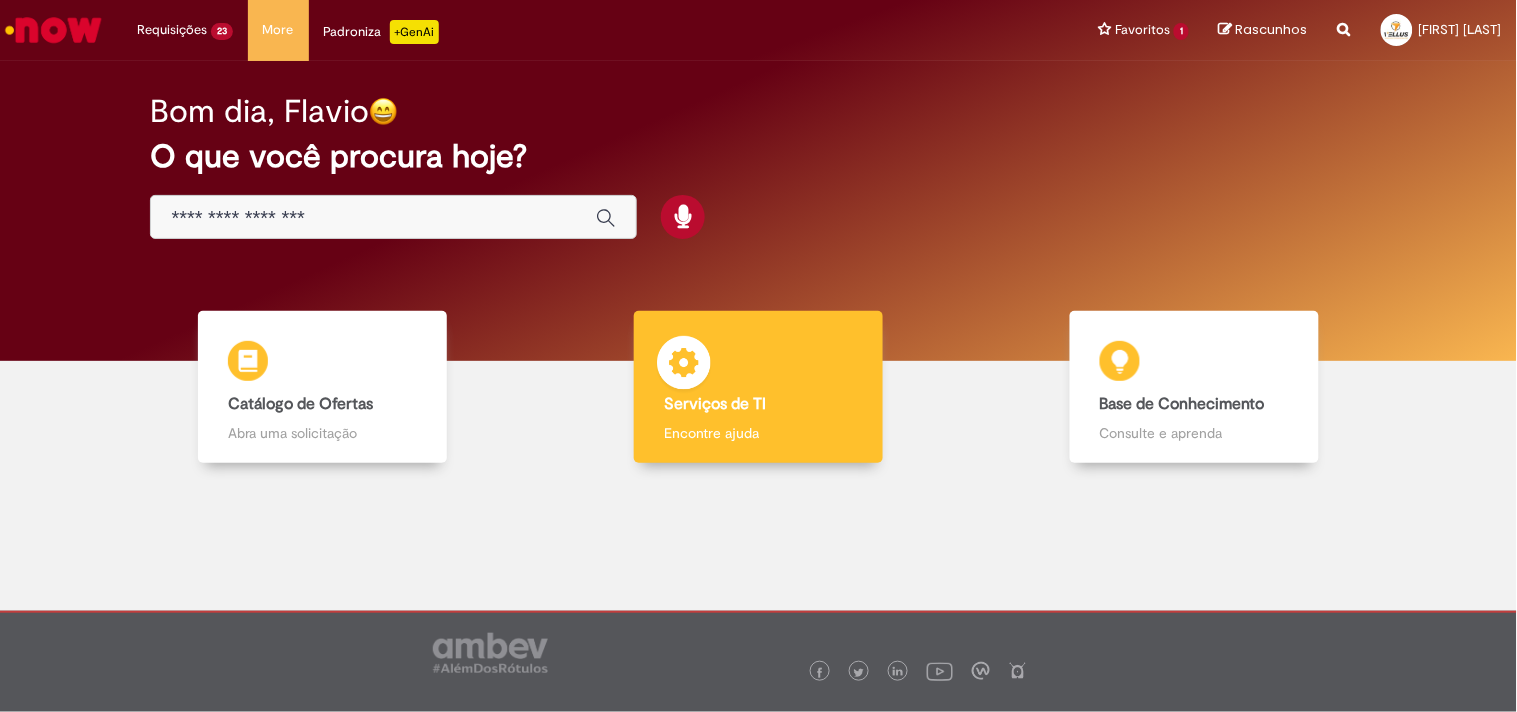 click on "Serviços de TI" at bounding box center (715, 404) 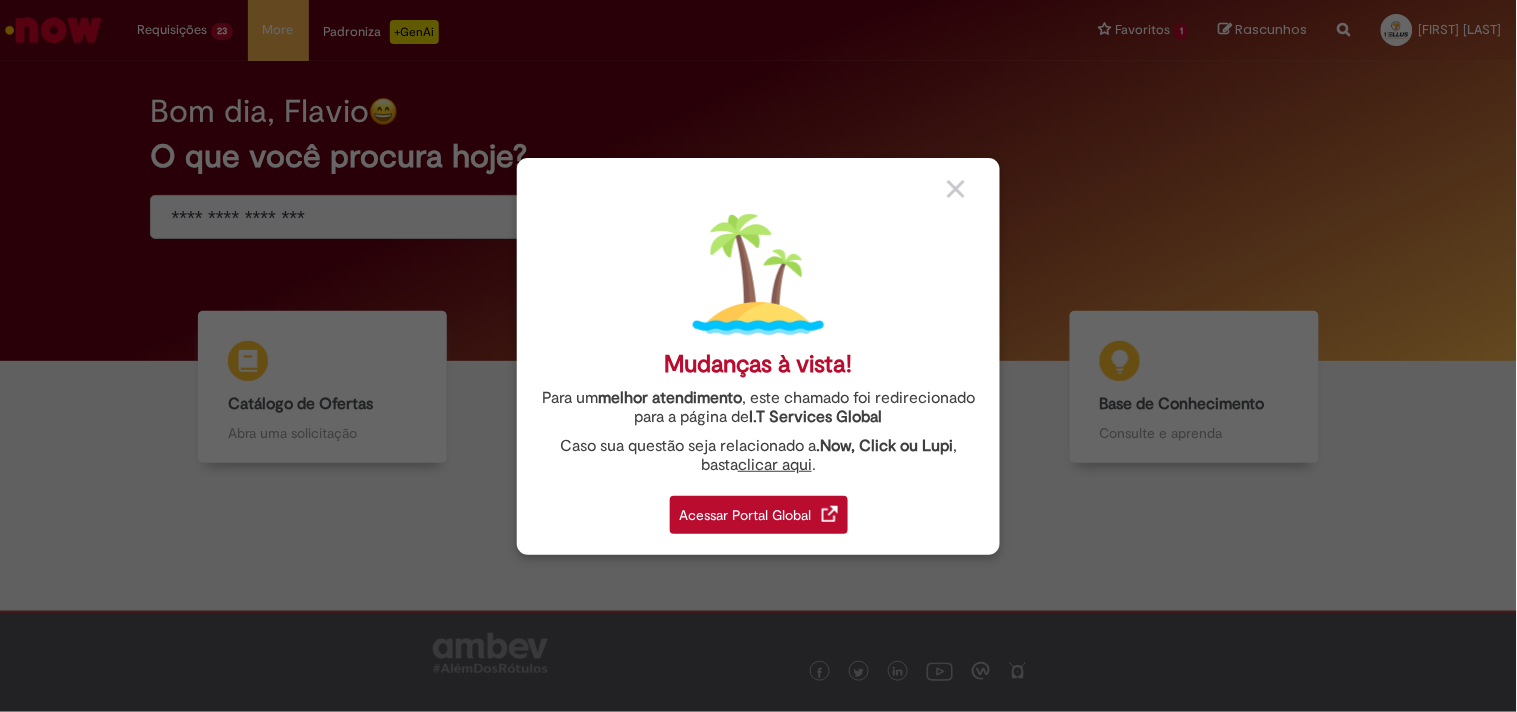 click on "clicar aqui" at bounding box center [775, 459] 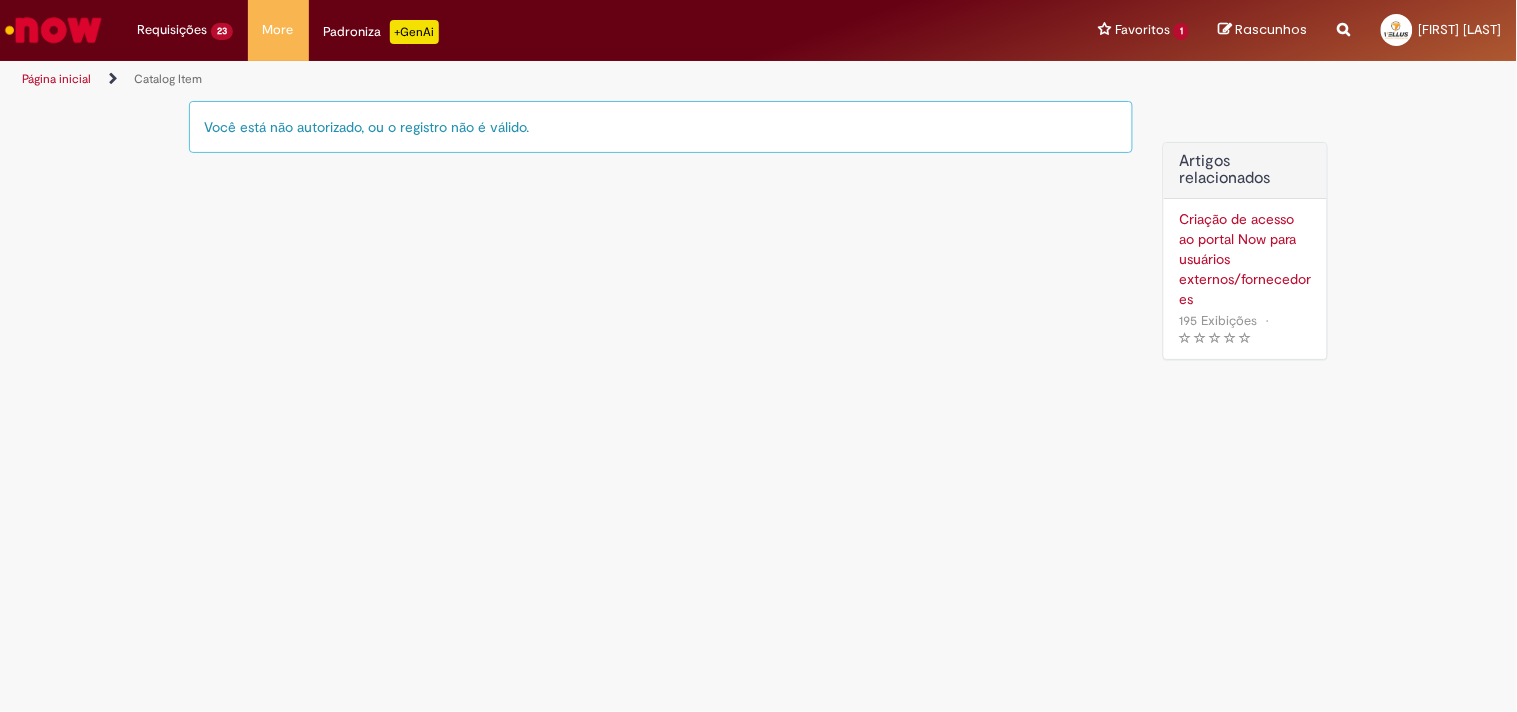 click on "Você está não autorizado, ou o registro não é válido." at bounding box center (661, 127) 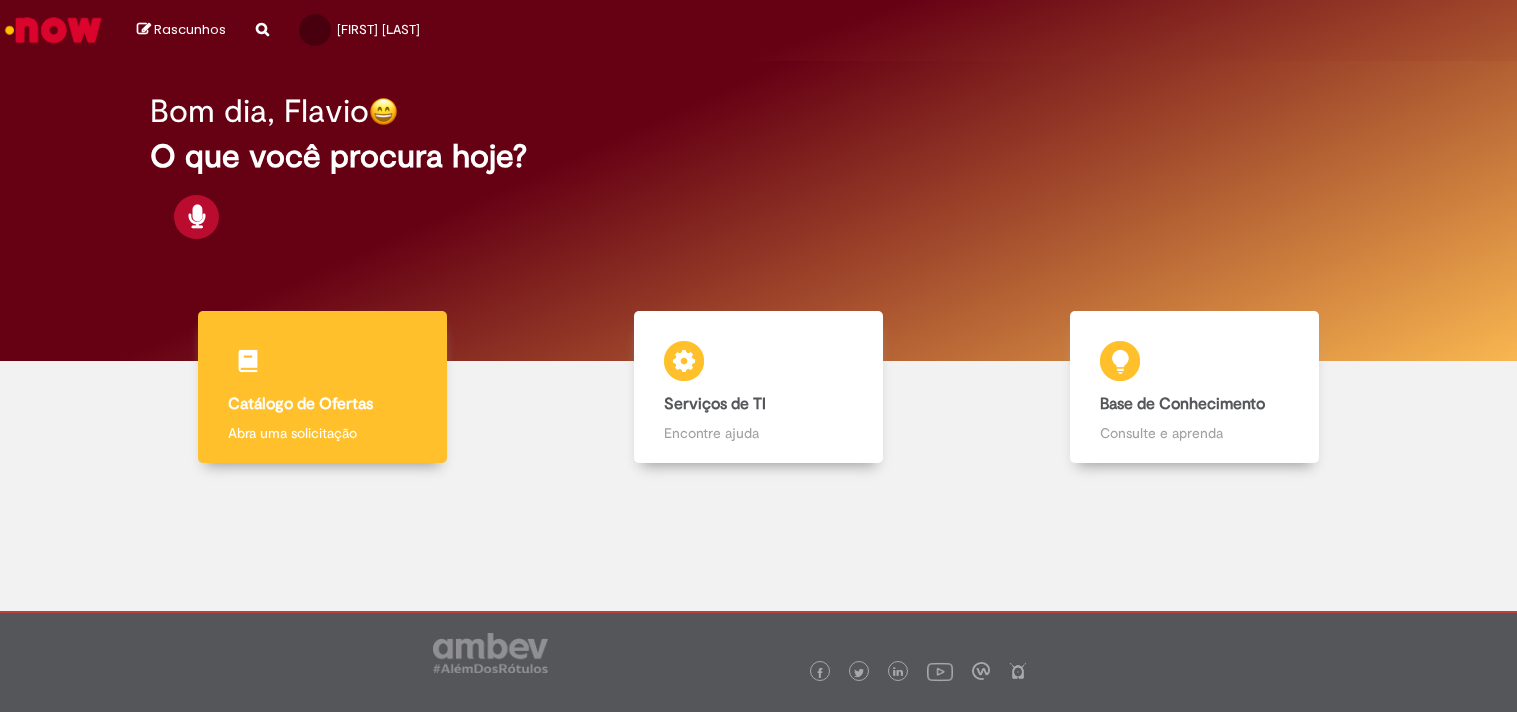 scroll, scrollTop: 0, scrollLeft: 0, axis: both 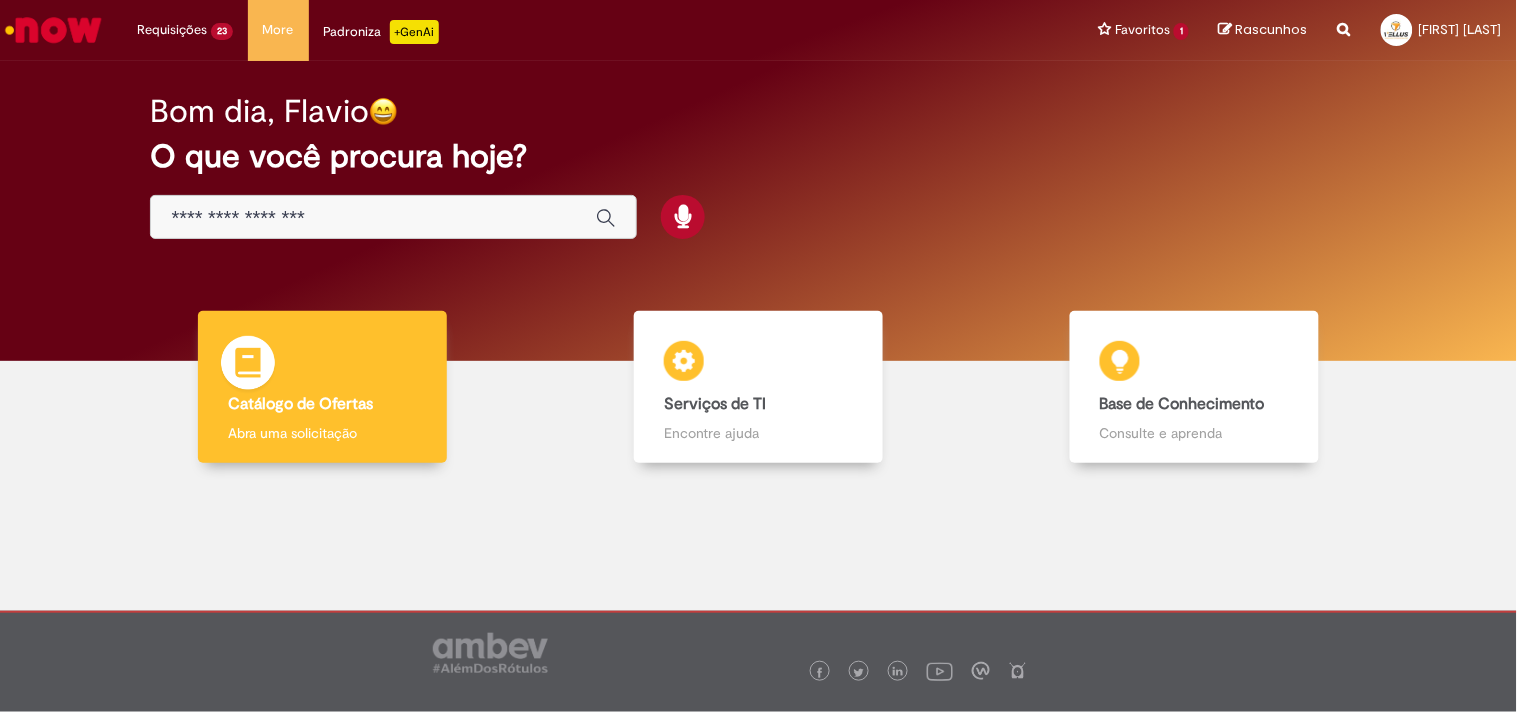 click on "Catálogo de Ofertas" at bounding box center (300, 404) 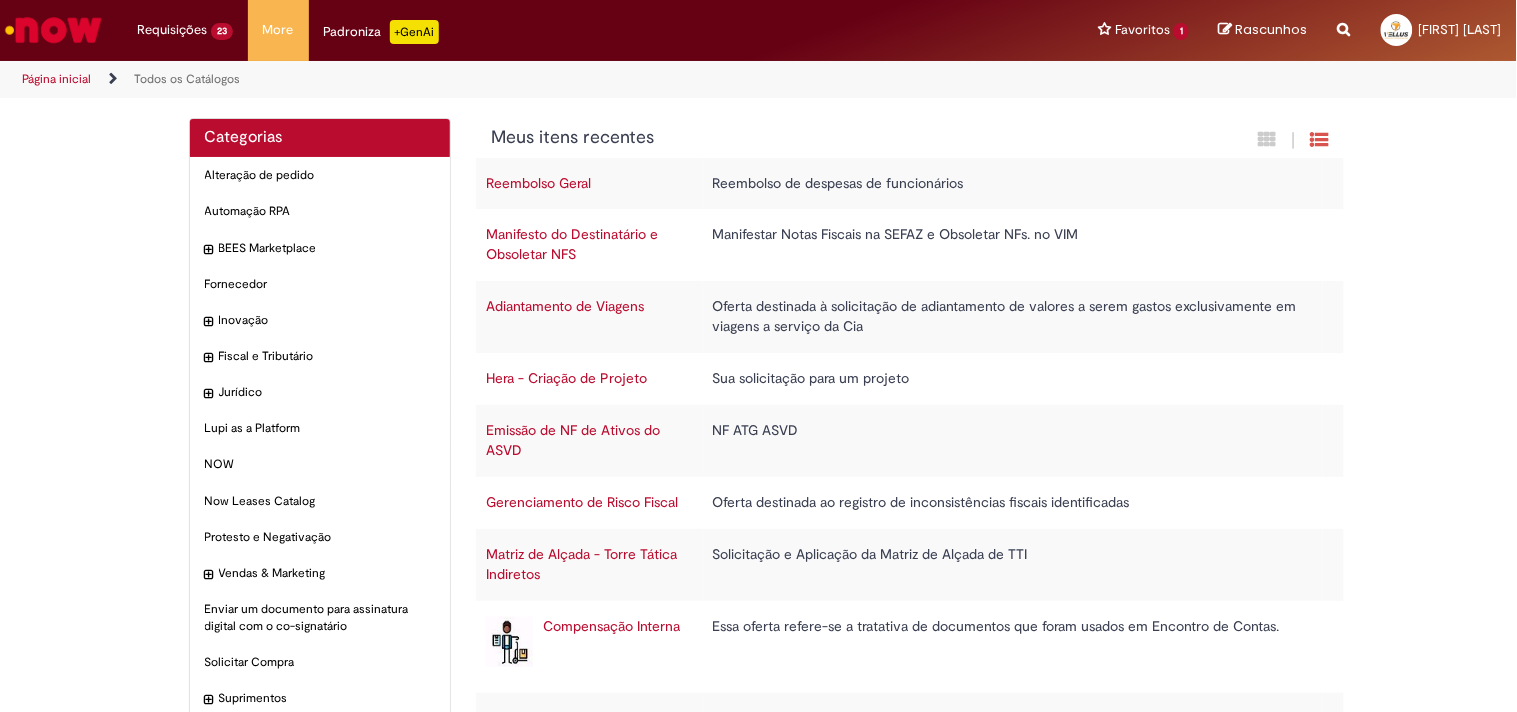 click on "Emissão de NF de Ativos do ASVD" at bounding box center (573, 440) 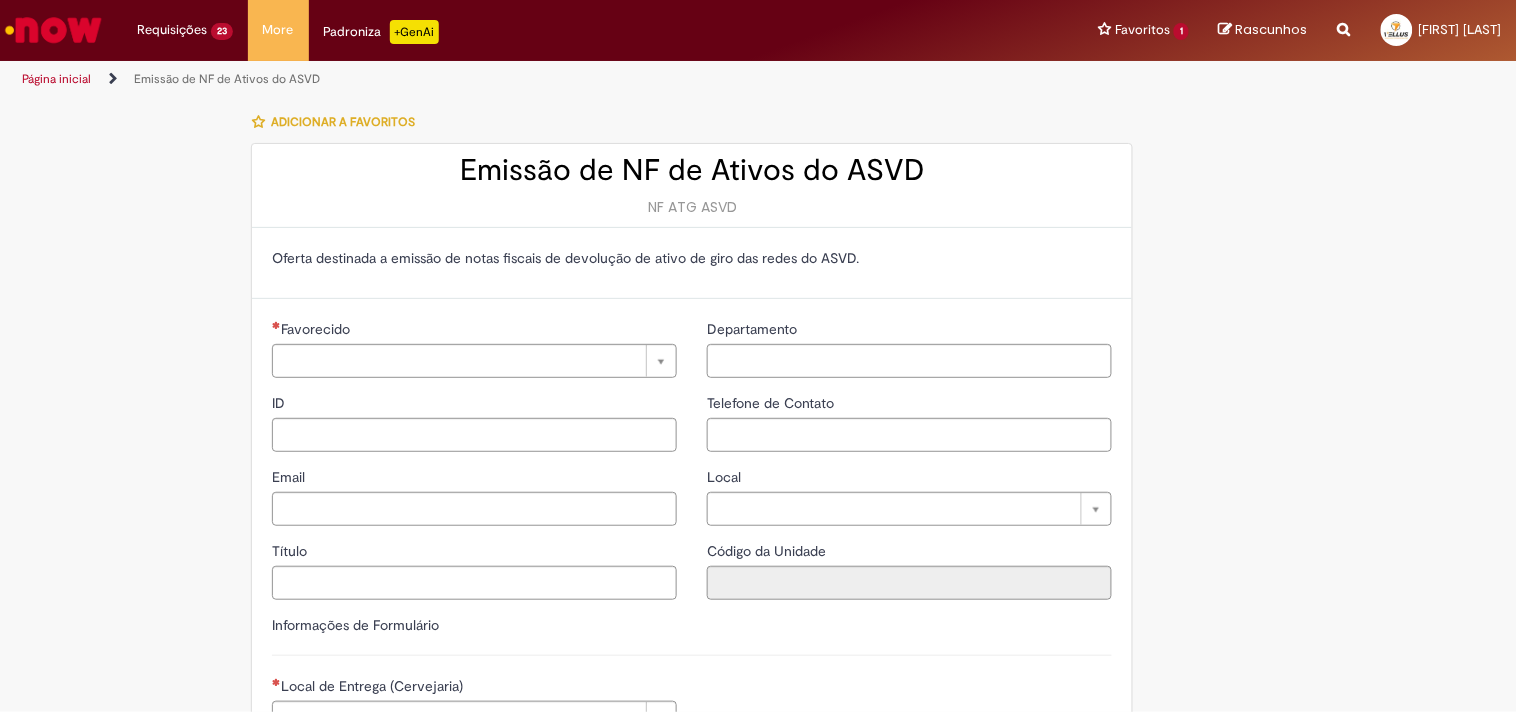 type on "**********" 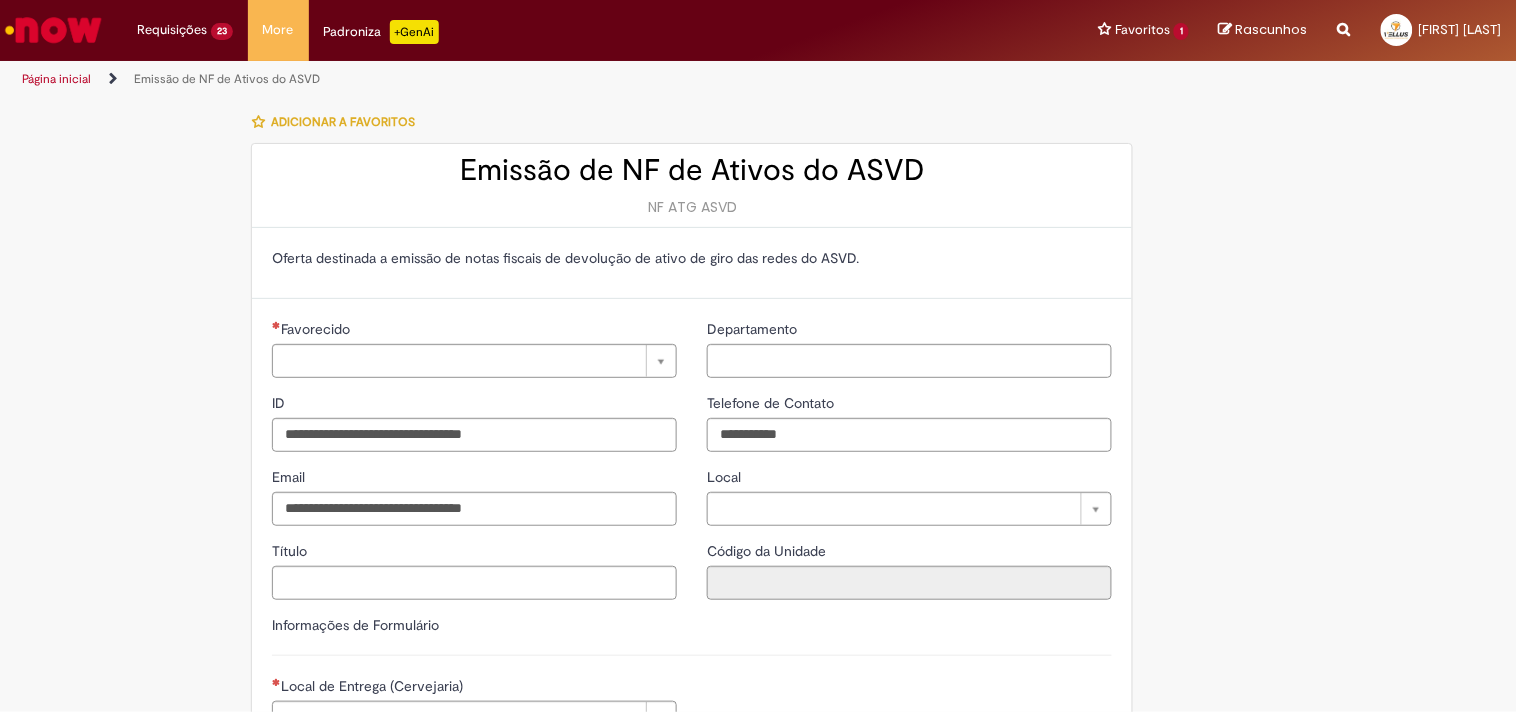 type on "**********" 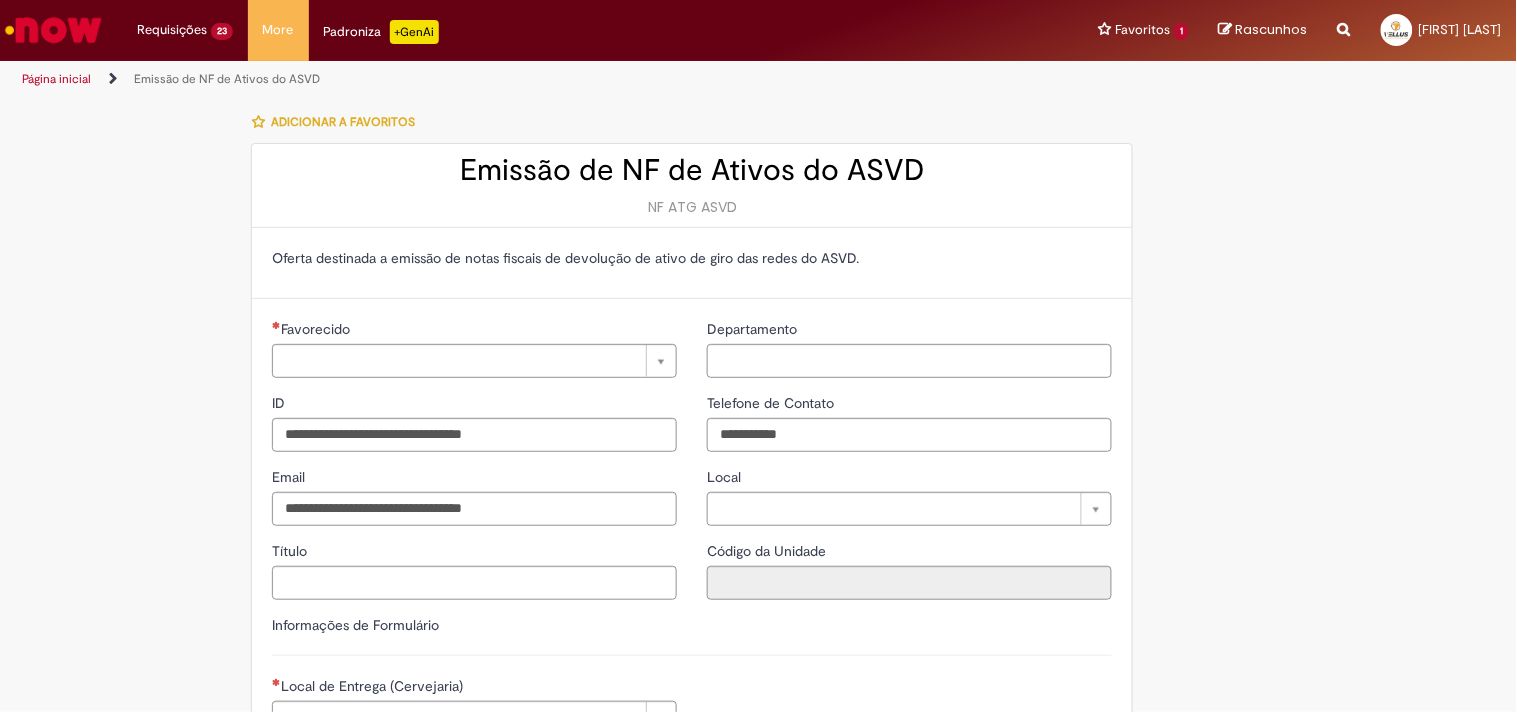 type on "**********" 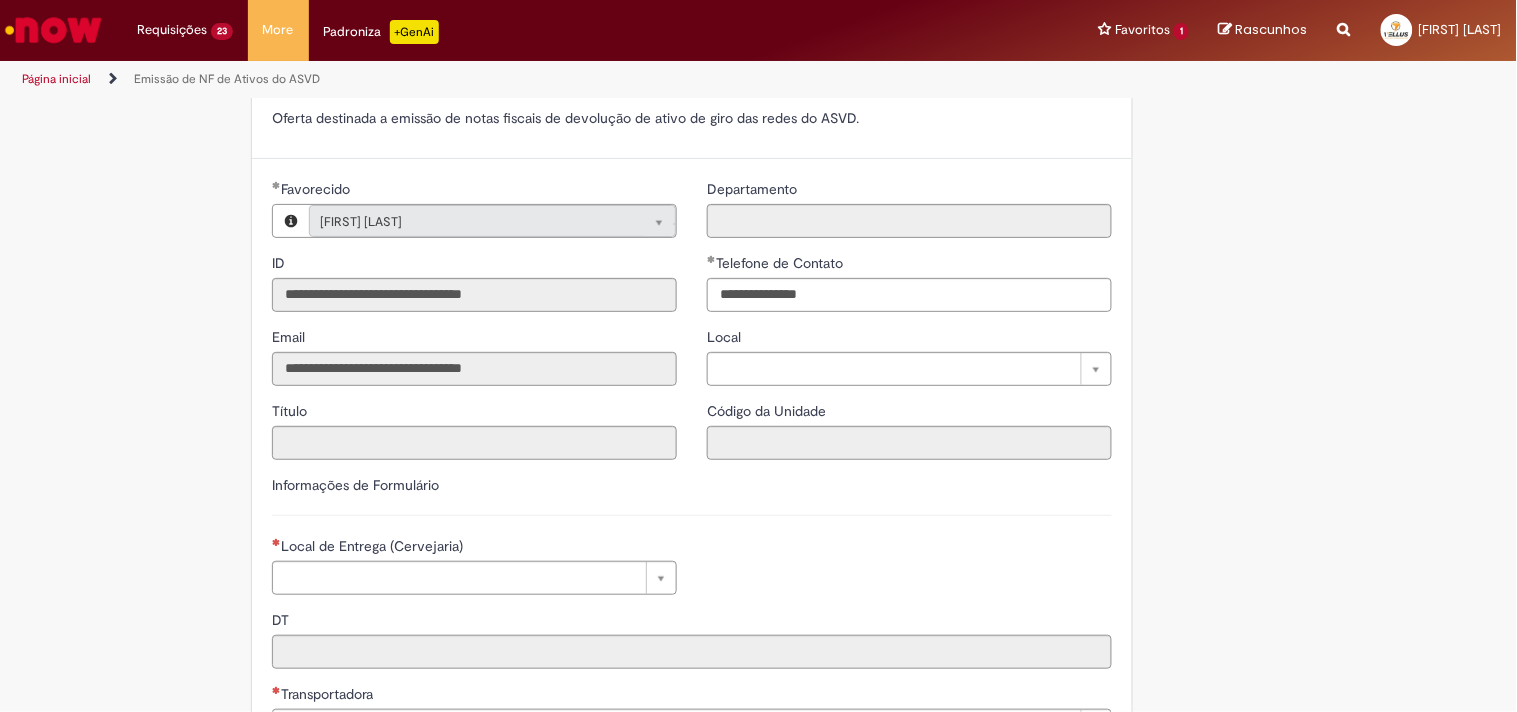 scroll, scrollTop: 222, scrollLeft: 0, axis: vertical 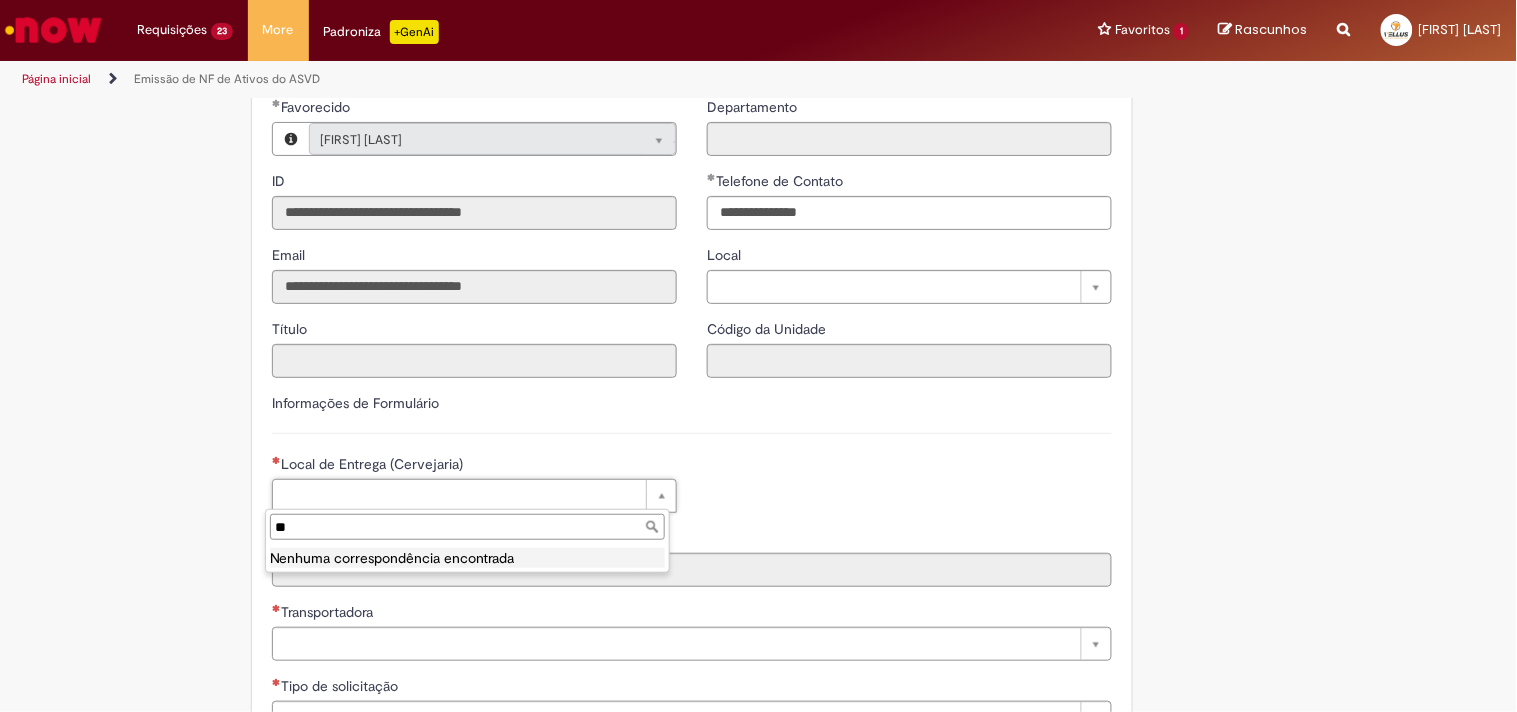 type on "***" 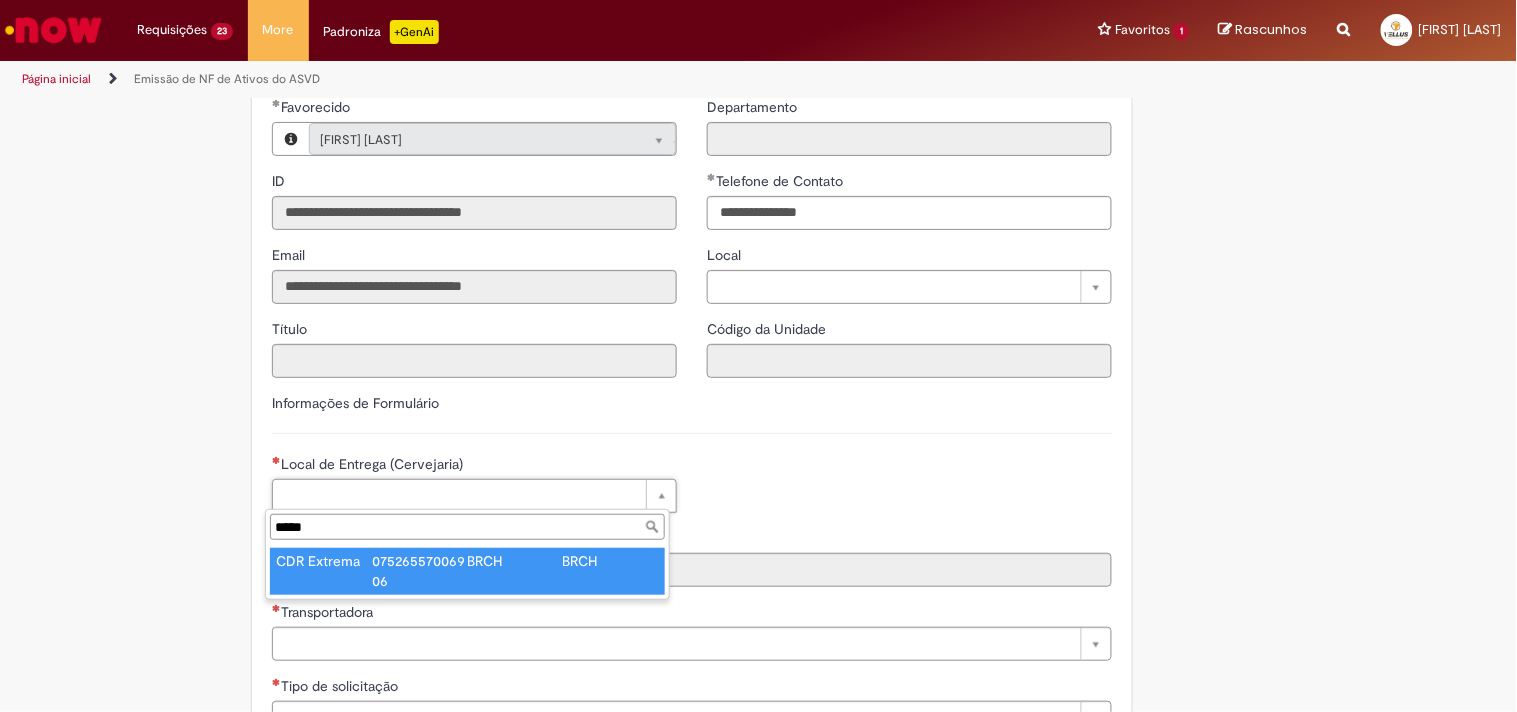 type on "*****" 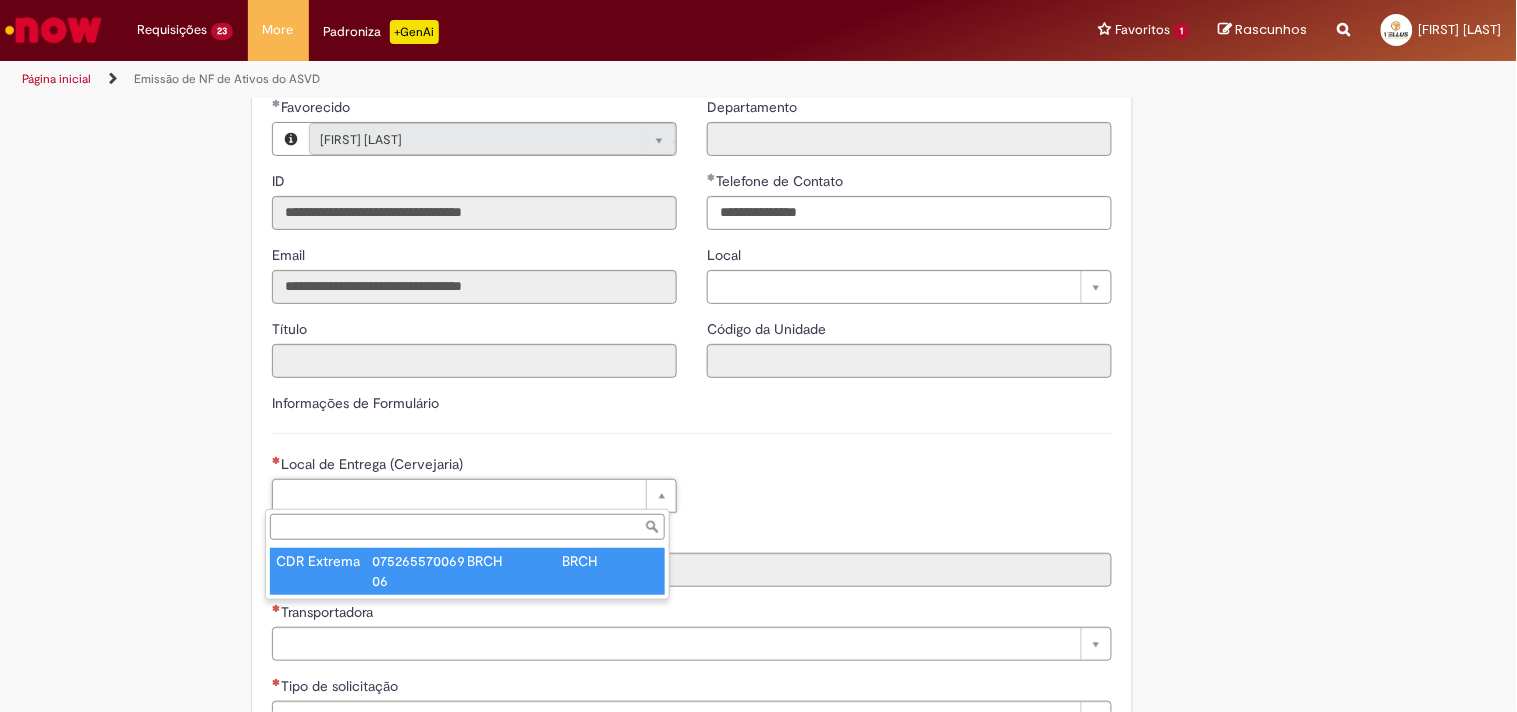 type on "****" 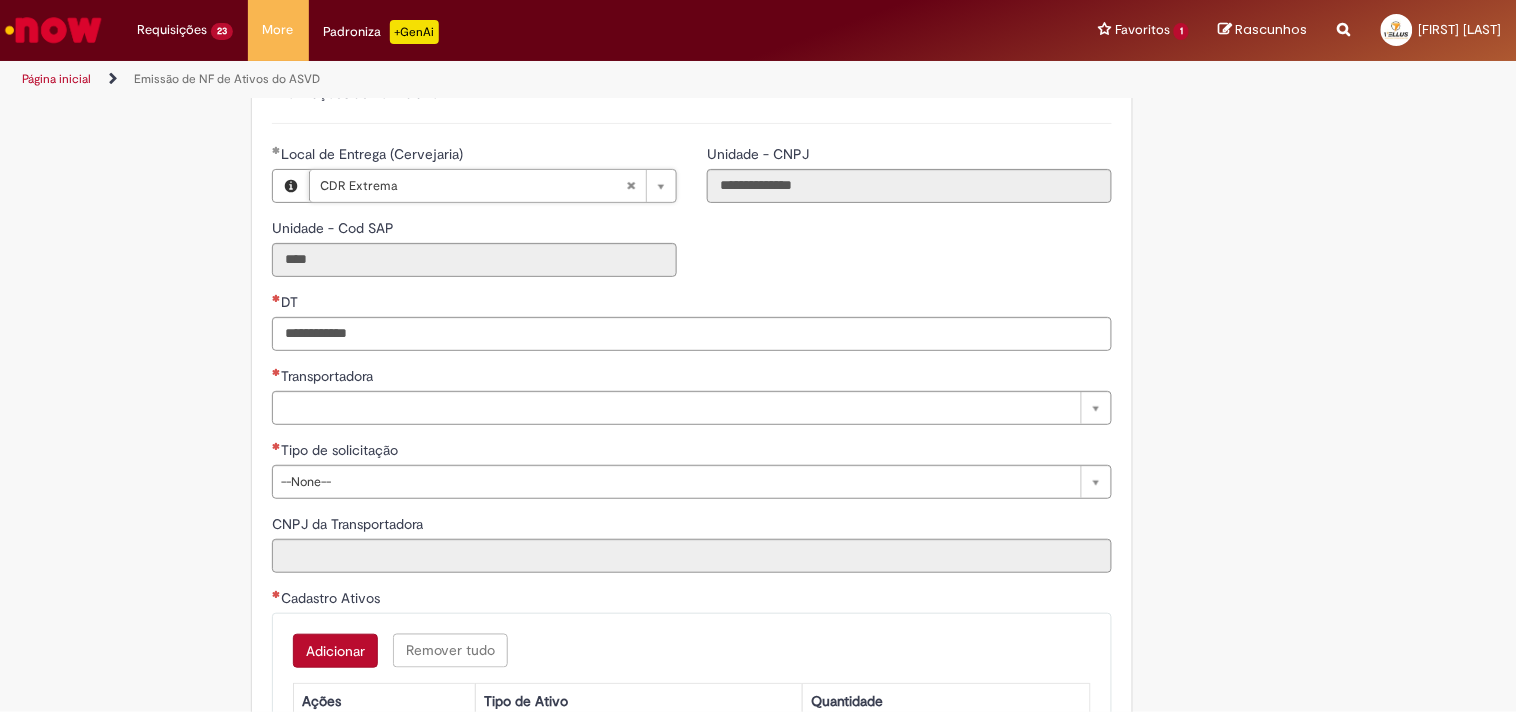 scroll, scrollTop: 555, scrollLeft: 0, axis: vertical 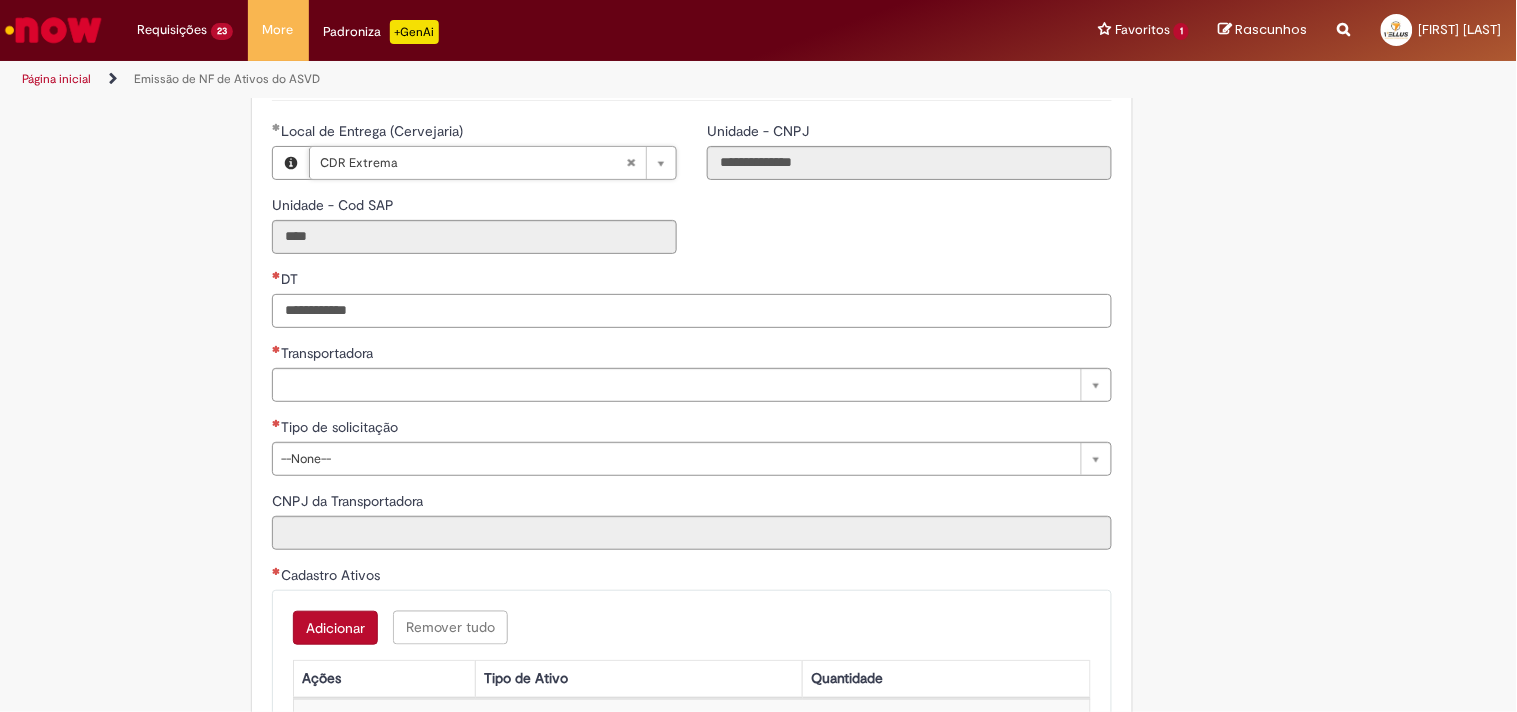click on "DT" at bounding box center [692, 311] 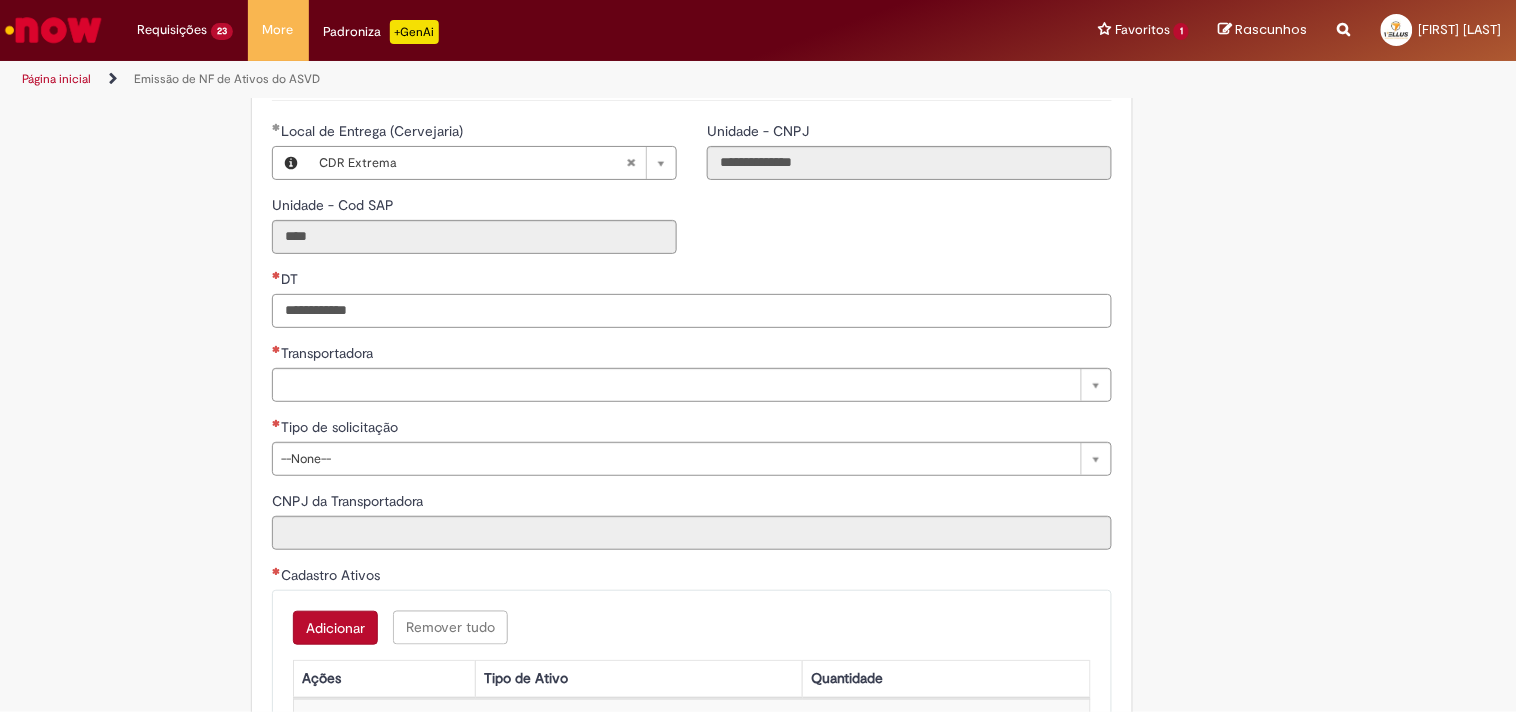 paste on "**********" 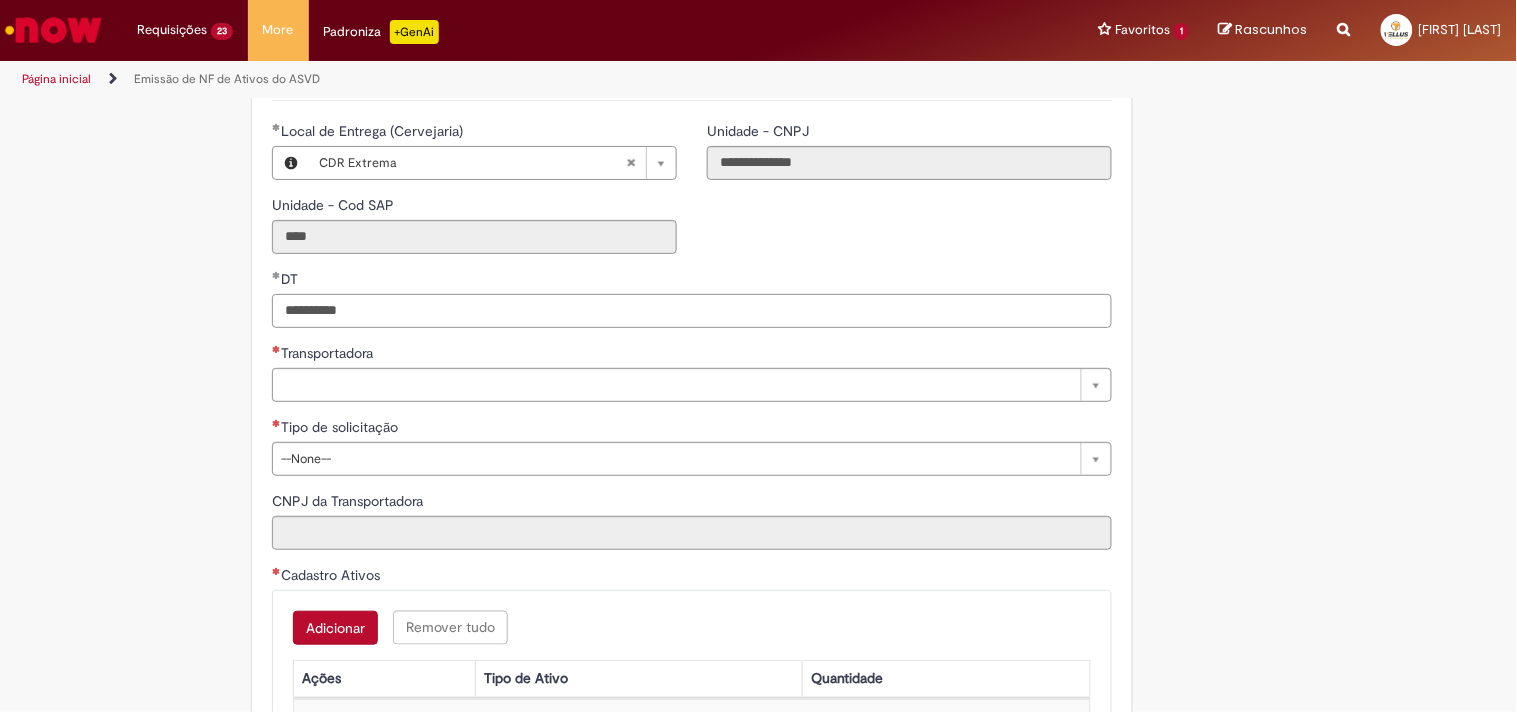 type on "**********" 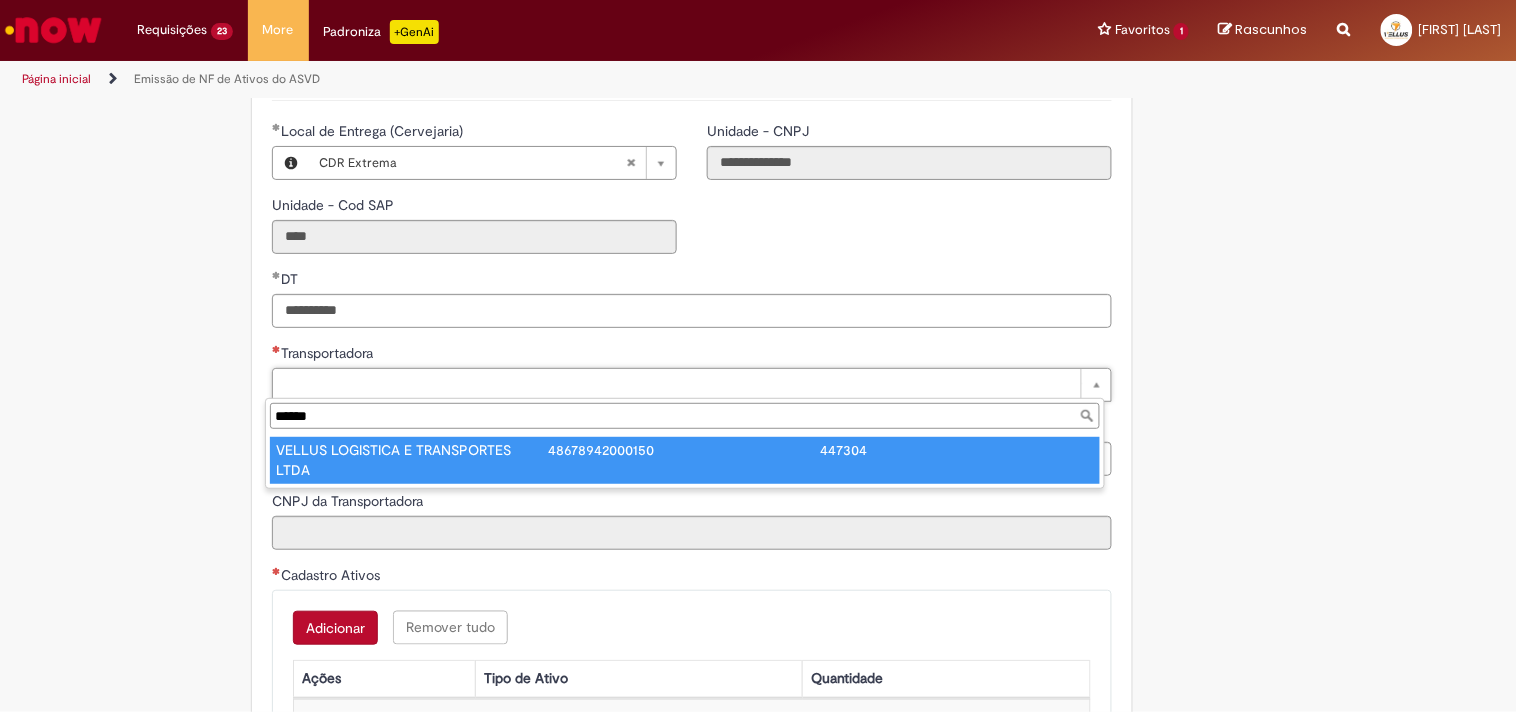 type on "******" 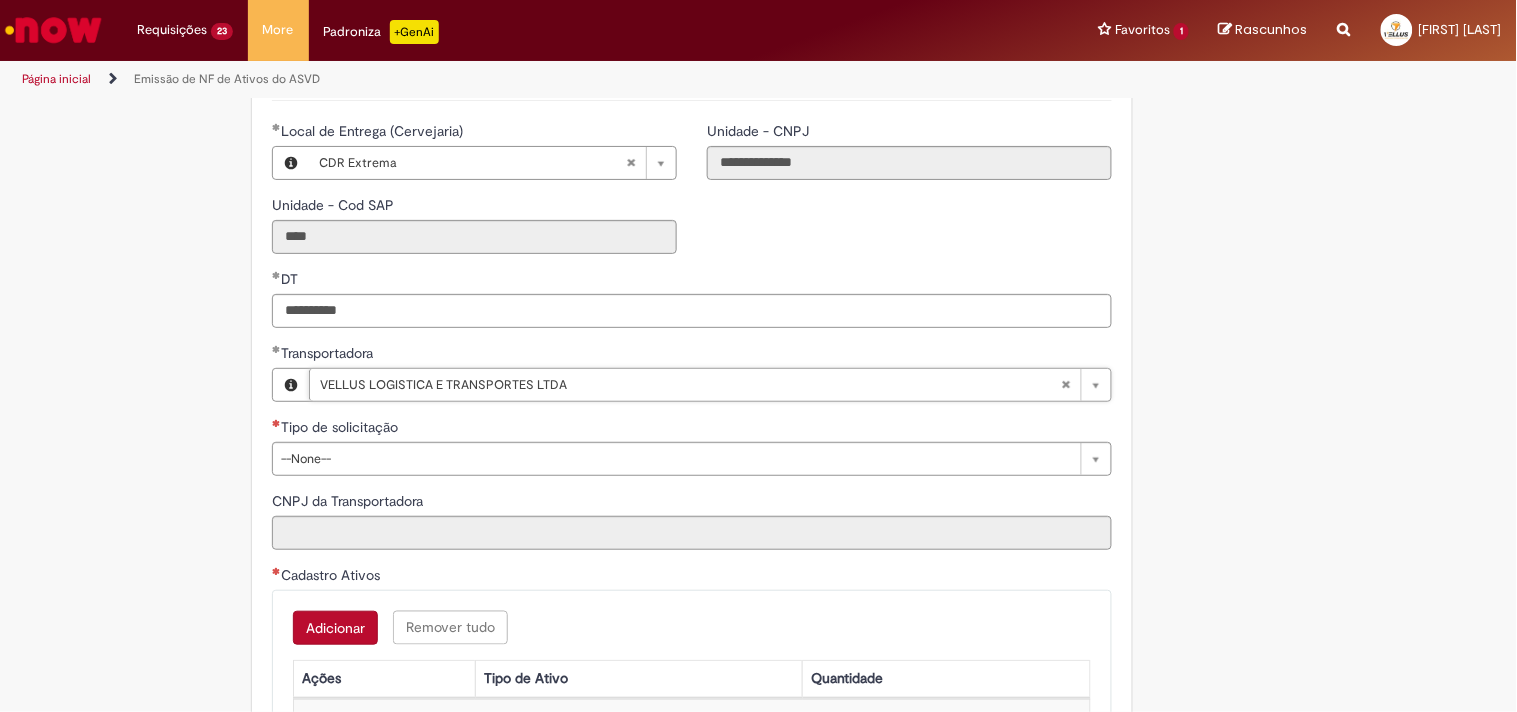 type on "**********" 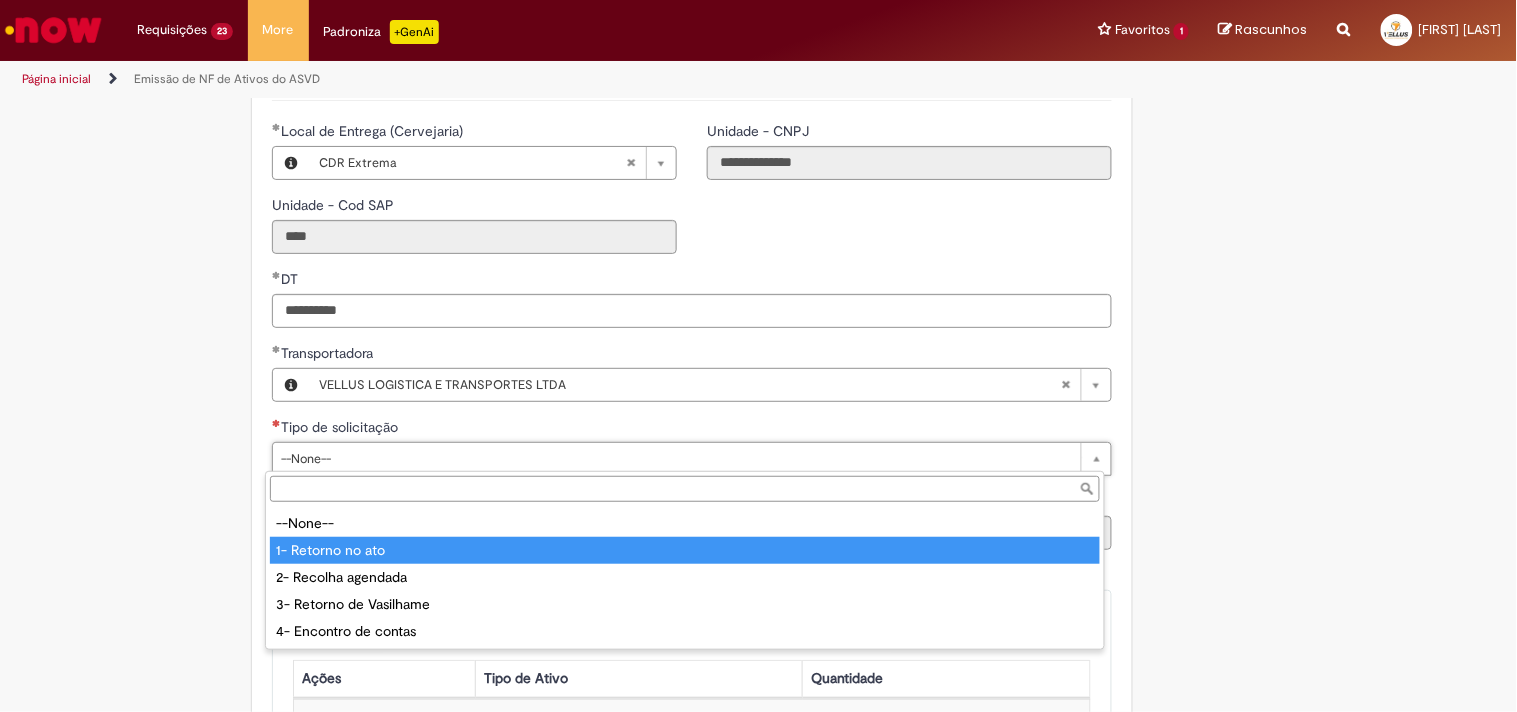 type on "**********" 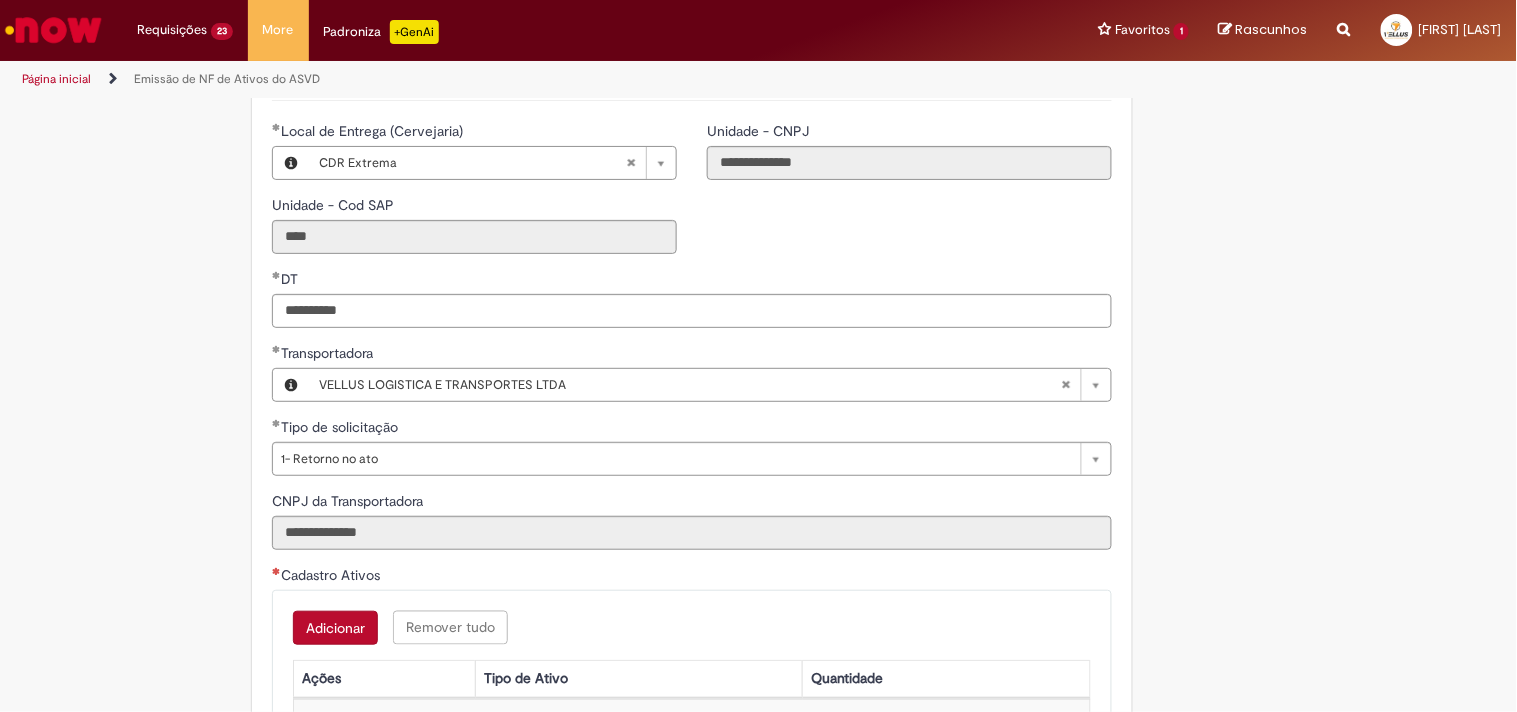 scroll, scrollTop: 888, scrollLeft: 0, axis: vertical 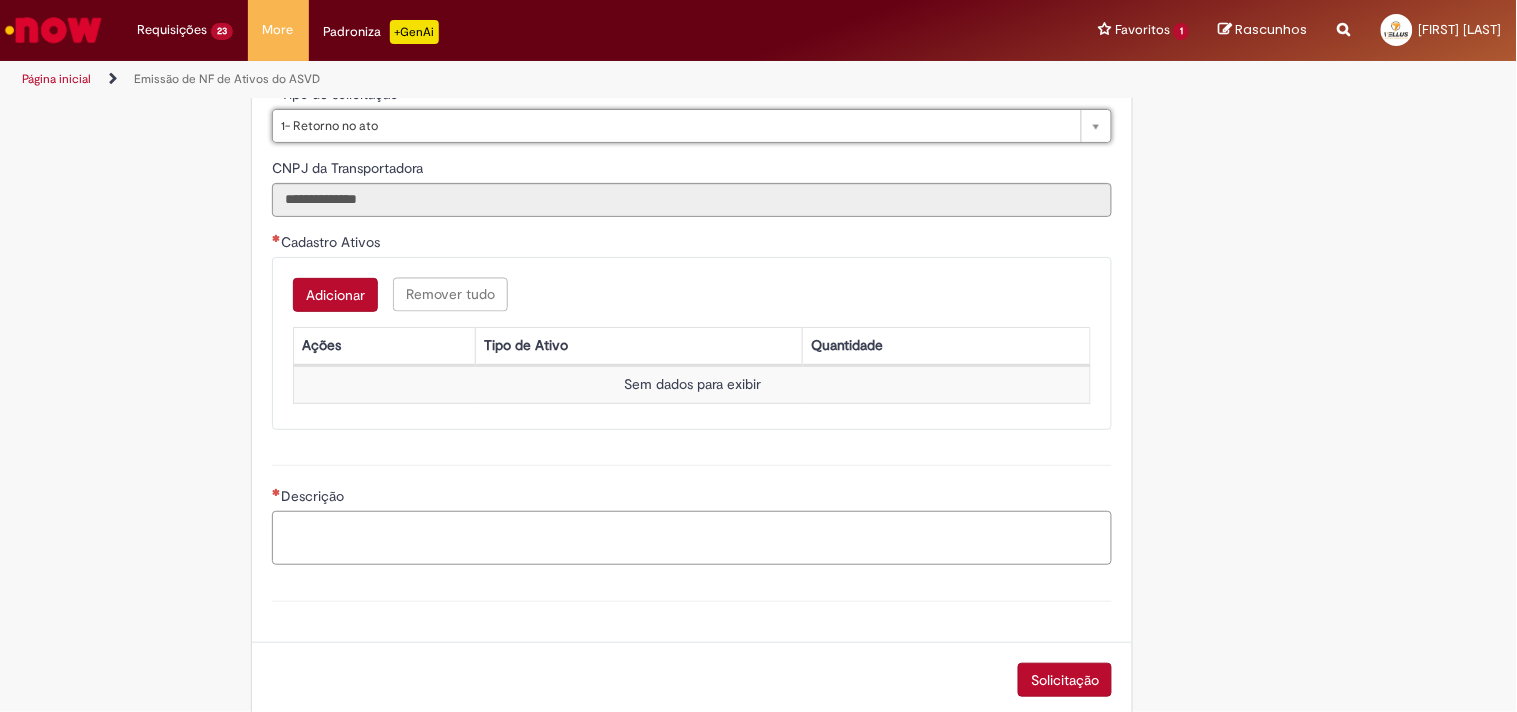 click on "Descrição" at bounding box center [692, 538] 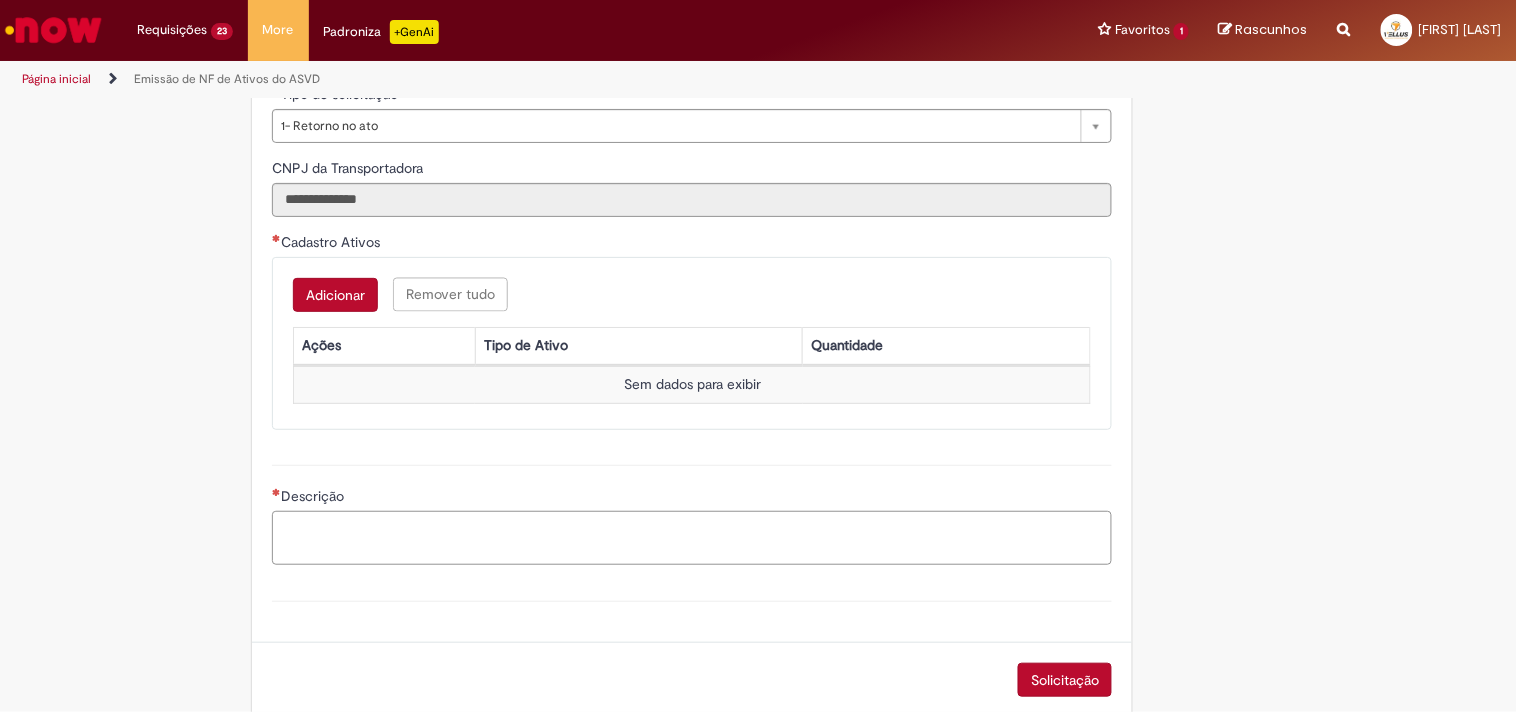 click on "Descrição" at bounding box center [692, 538] 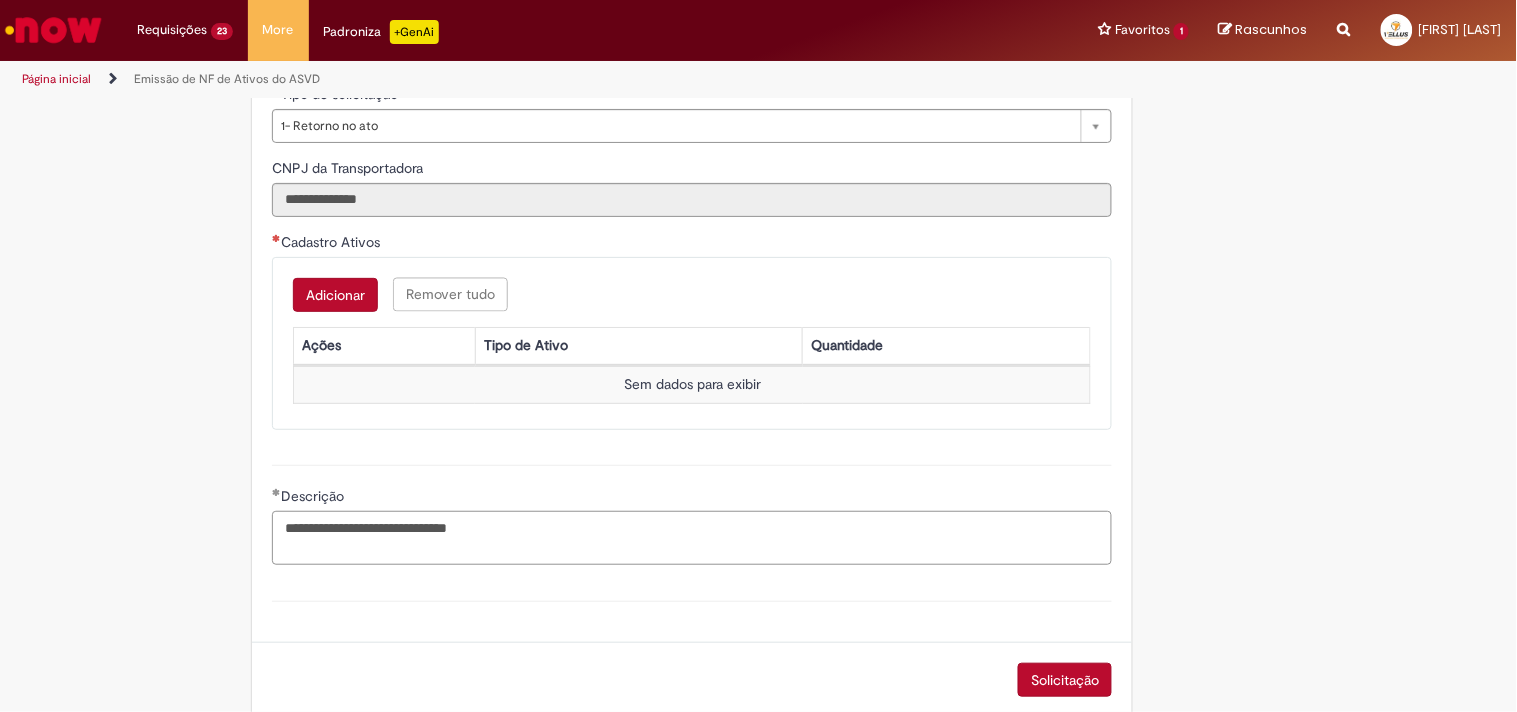 paste on "**********" 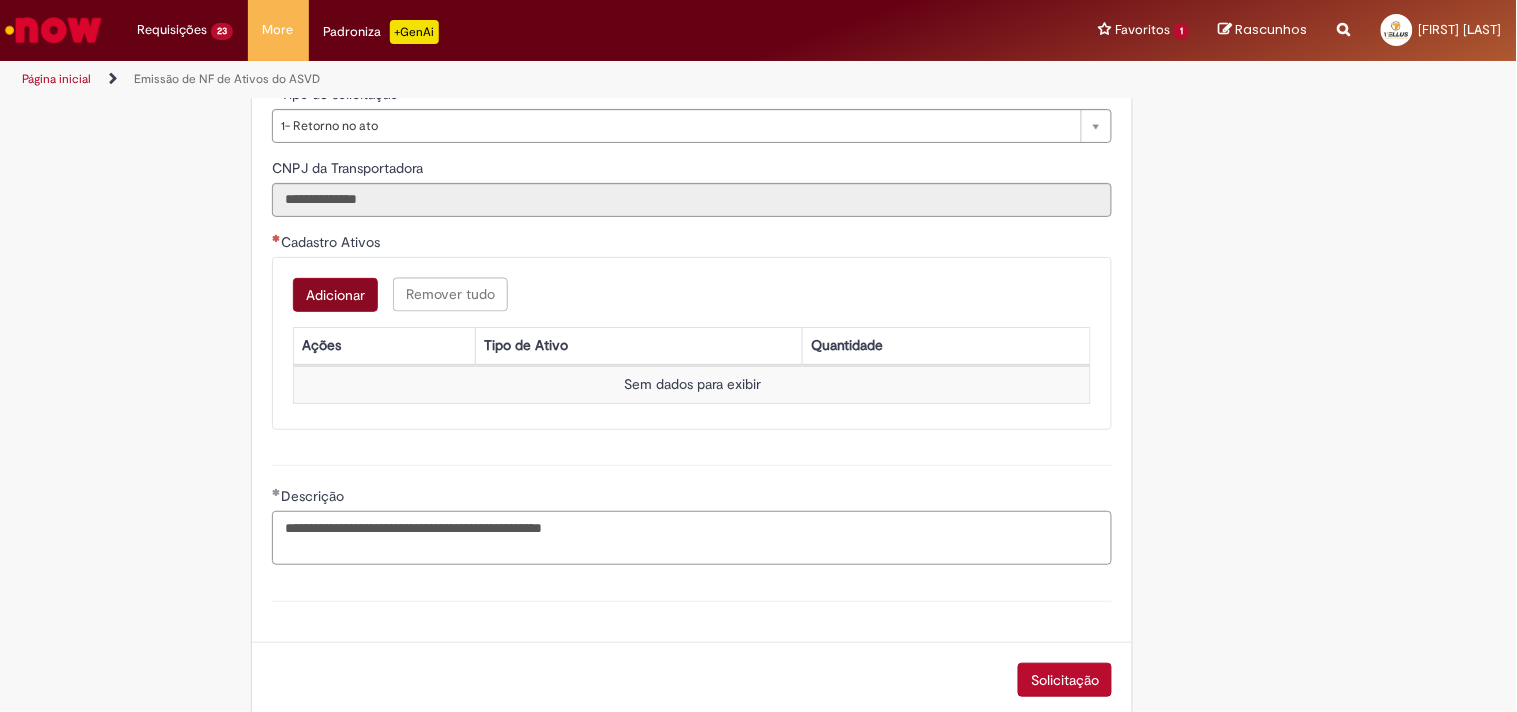 type on "**********" 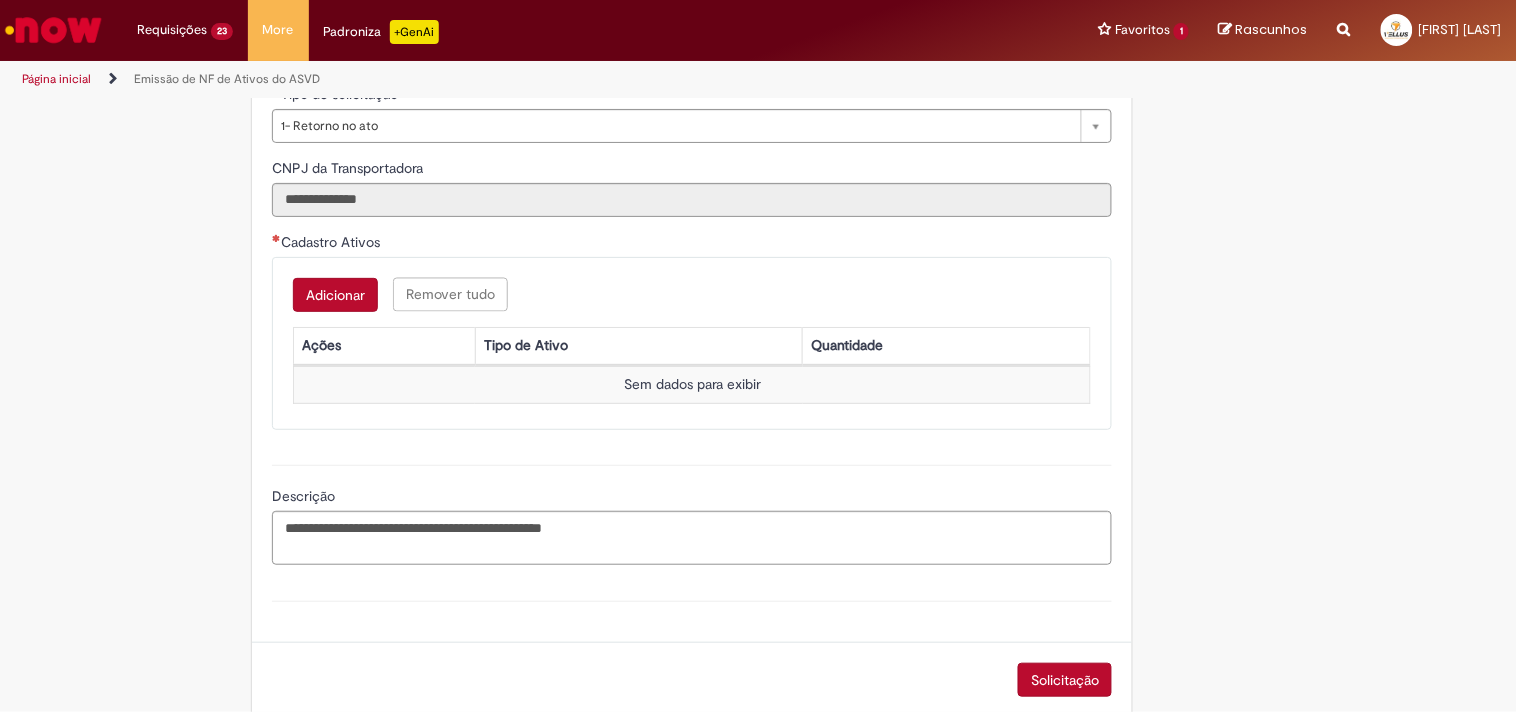 click on "Adicionar" at bounding box center [335, 295] 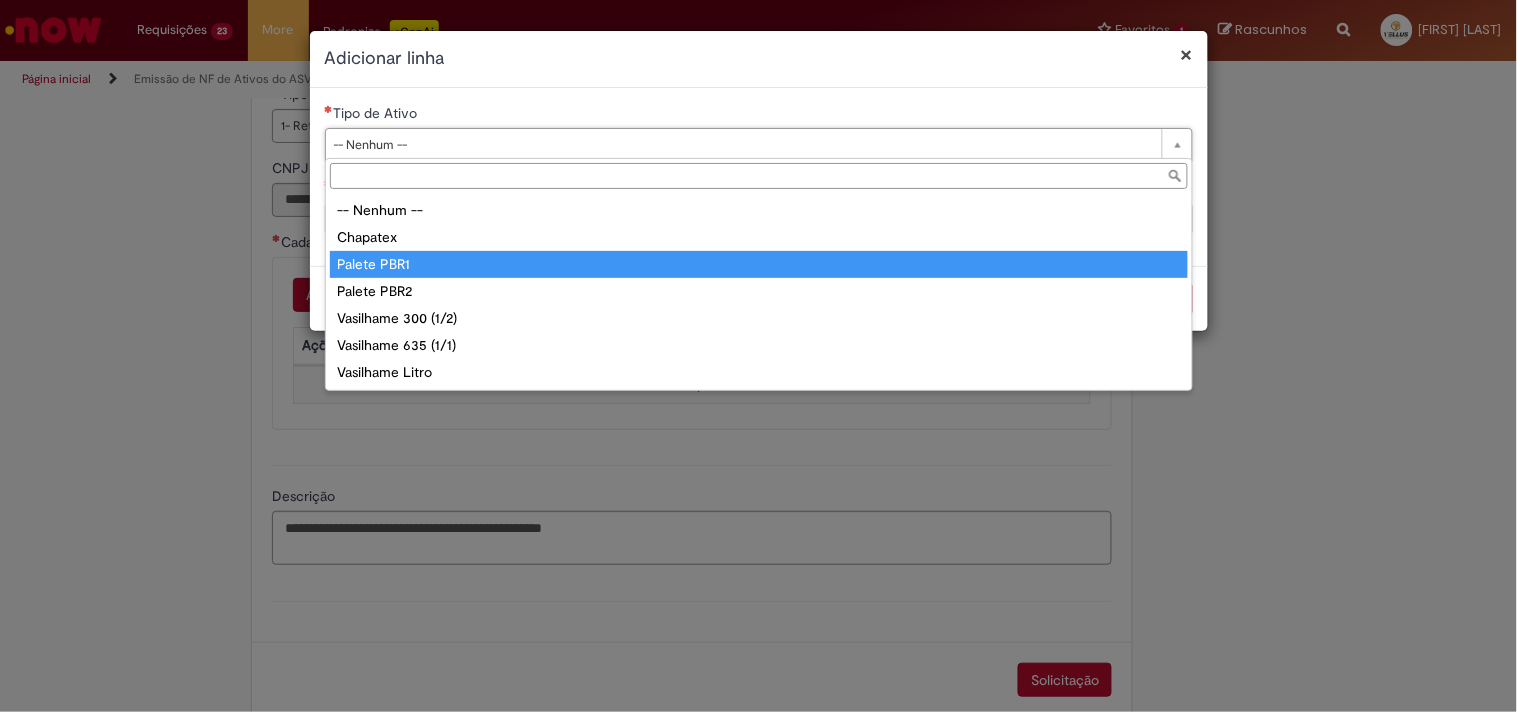 type on "**********" 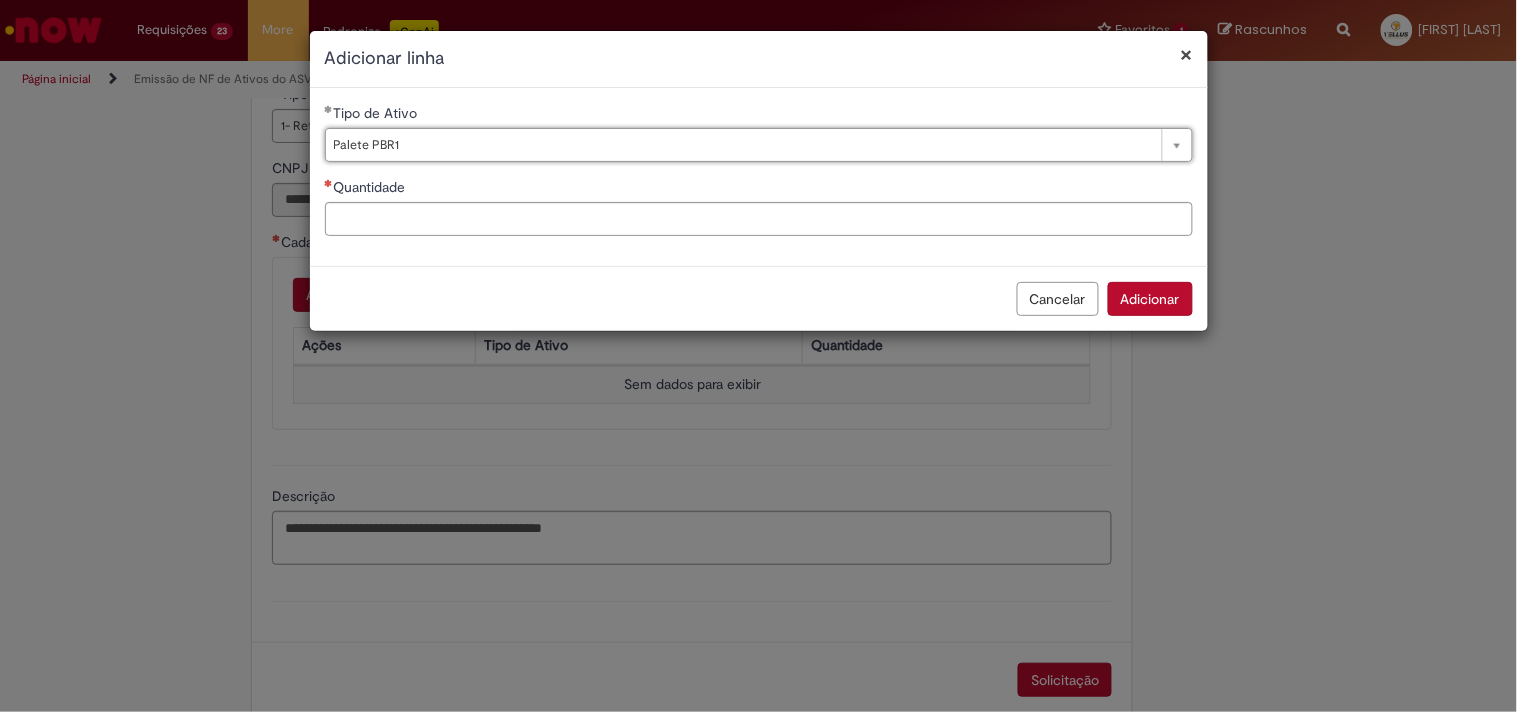 click on "Quantidade" at bounding box center [367, 187] 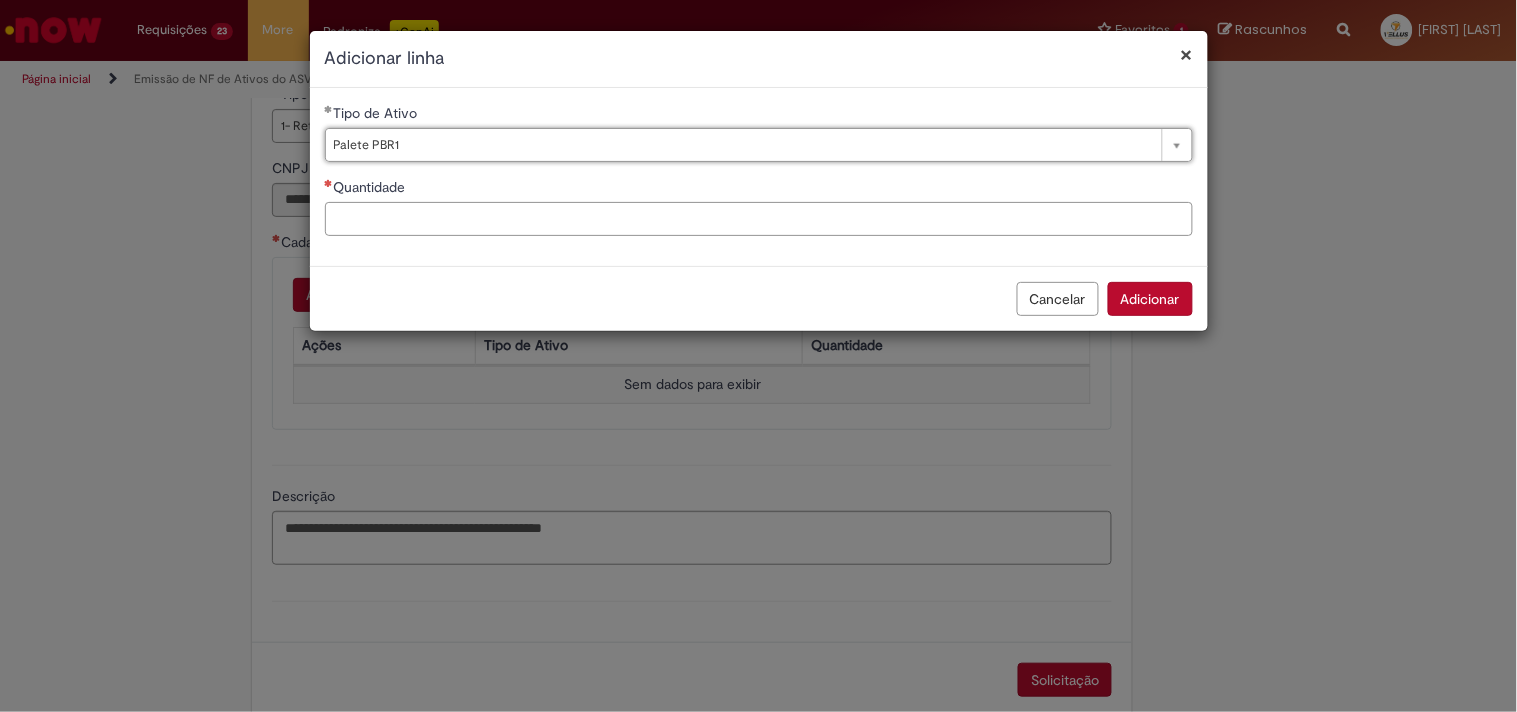 click on "Quantidade" at bounding box center [759, 219] 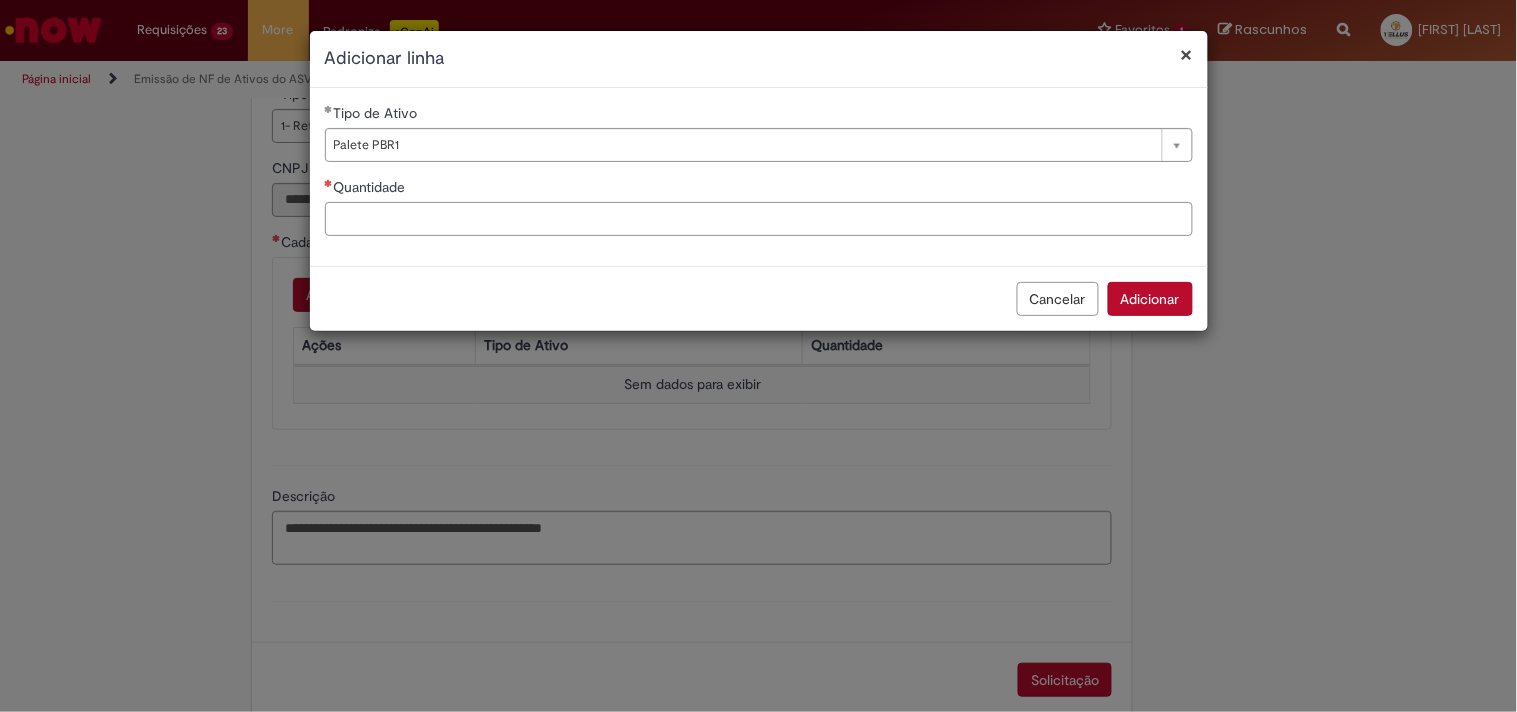 click on "Quantidade" at bounding box center (759, 219) 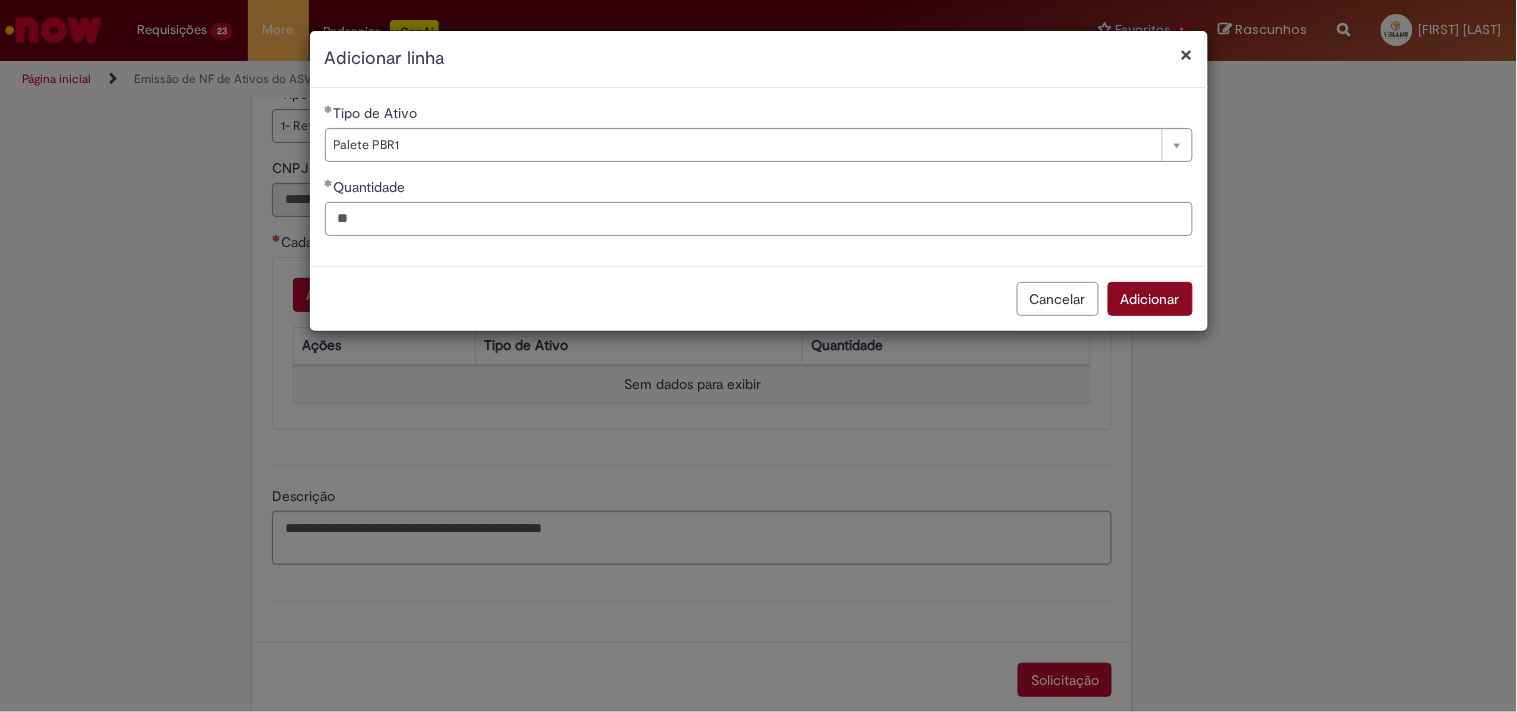 type on "**" 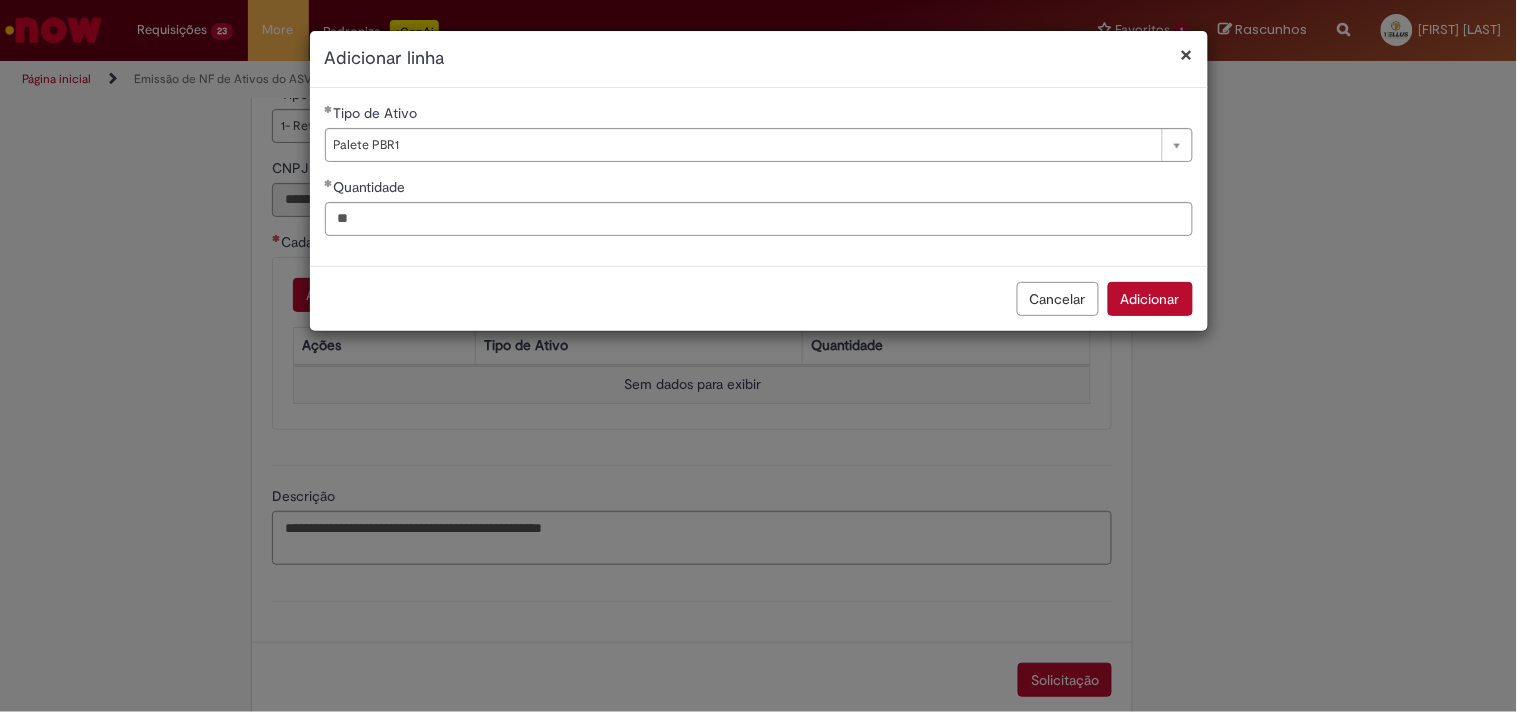click on "Adicionar" at bounding box center (1150, 299) 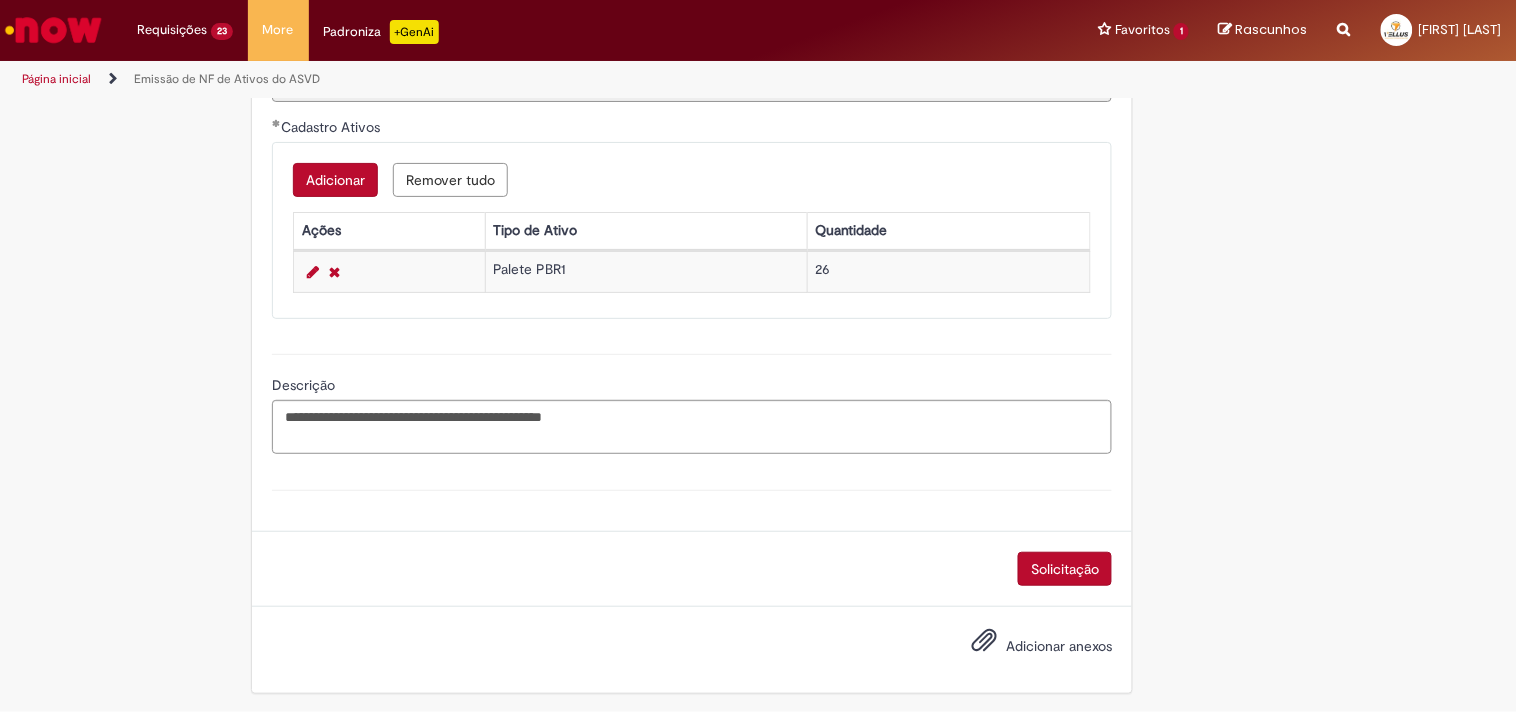 scroll, scrollTop: 1007, scrollLeft: 0, axis: vertical 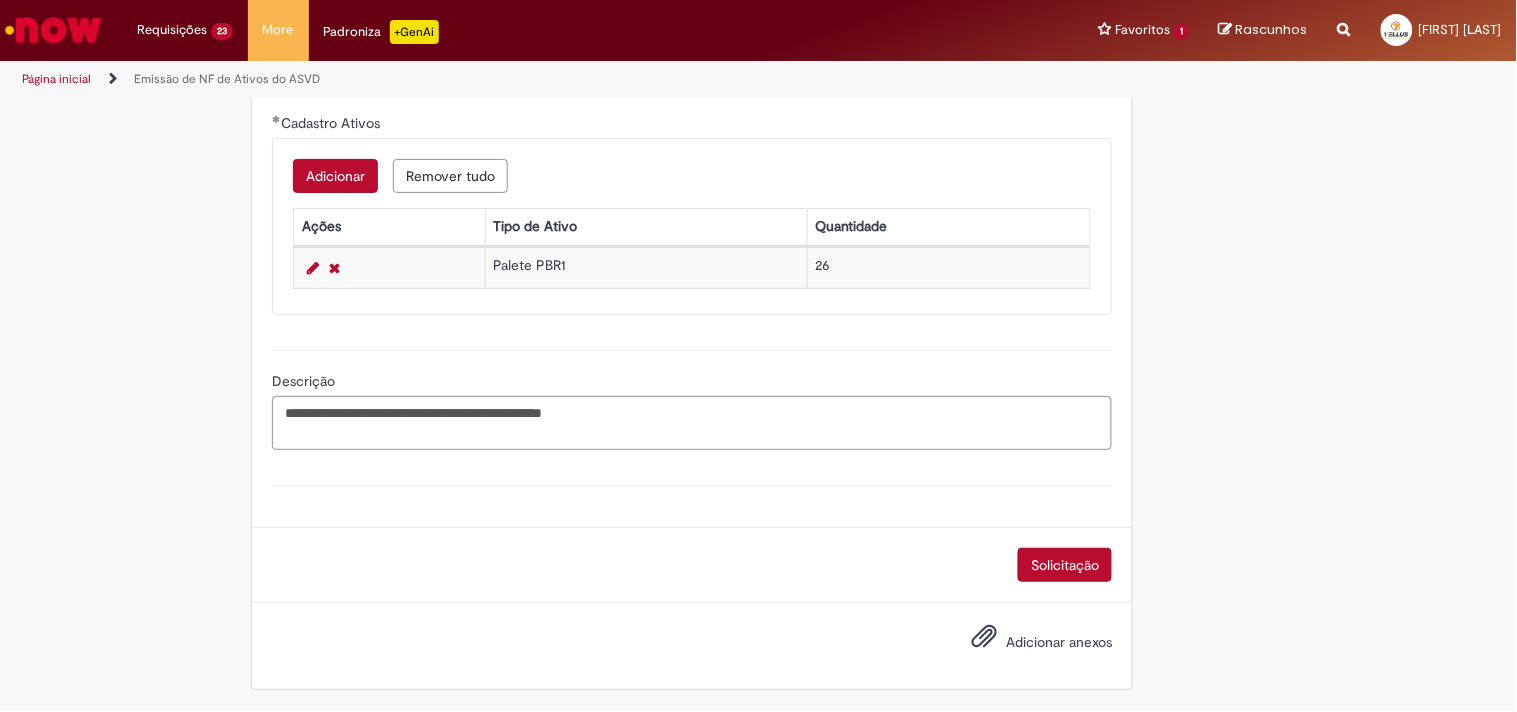 click on "Adicionar anexos" at bounding box center (1059, 642) 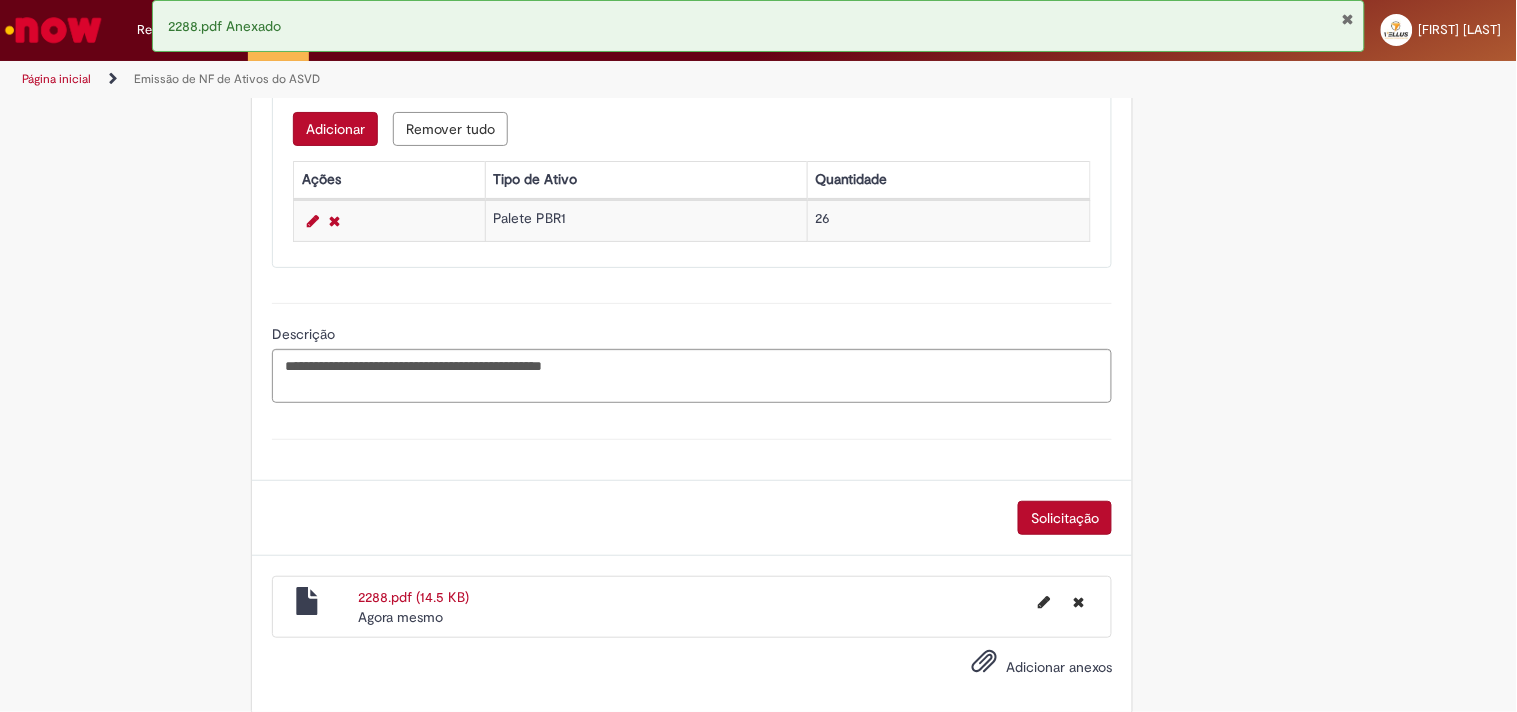 scroll, scrollTop: 1080, scrollLeft: 0, axis: vertical 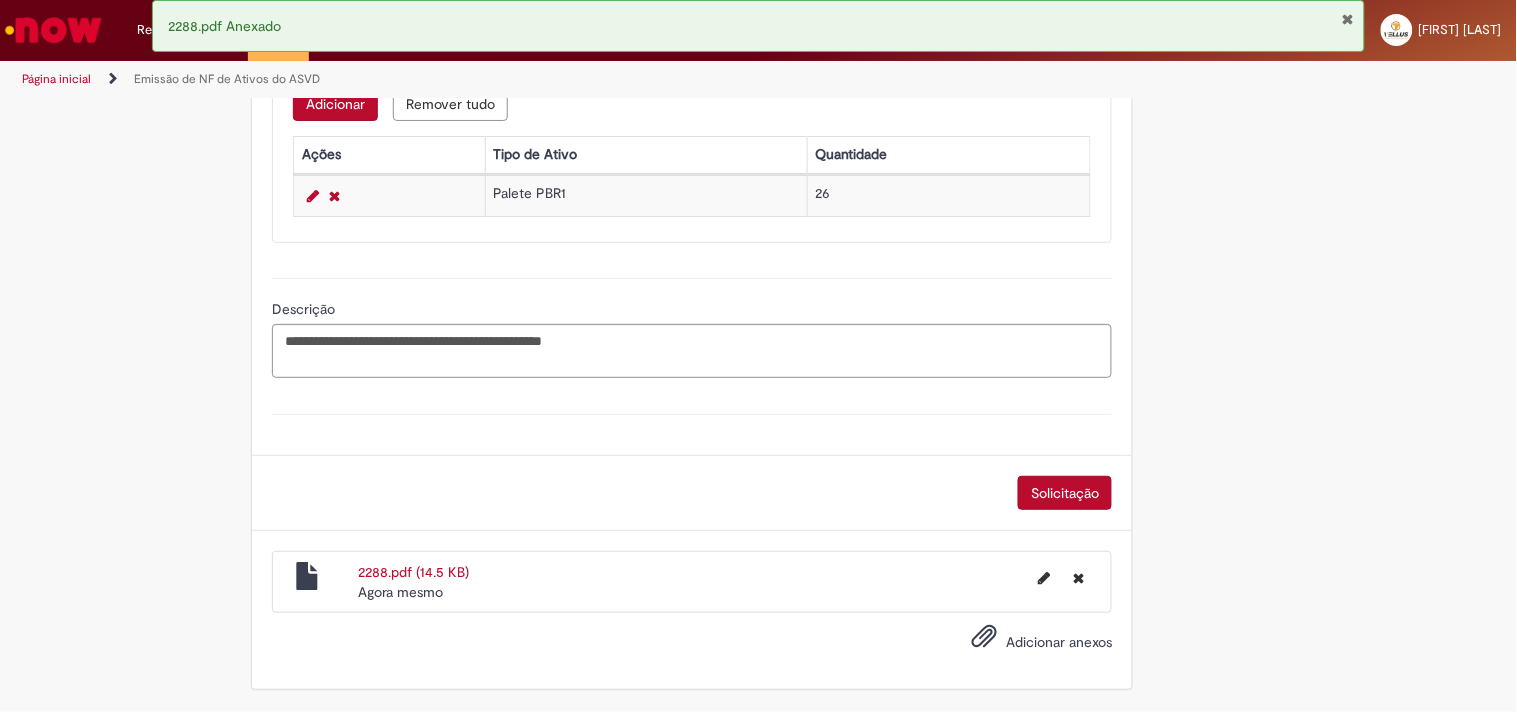click on "Solicitação" at bounding box center [1065, 493] 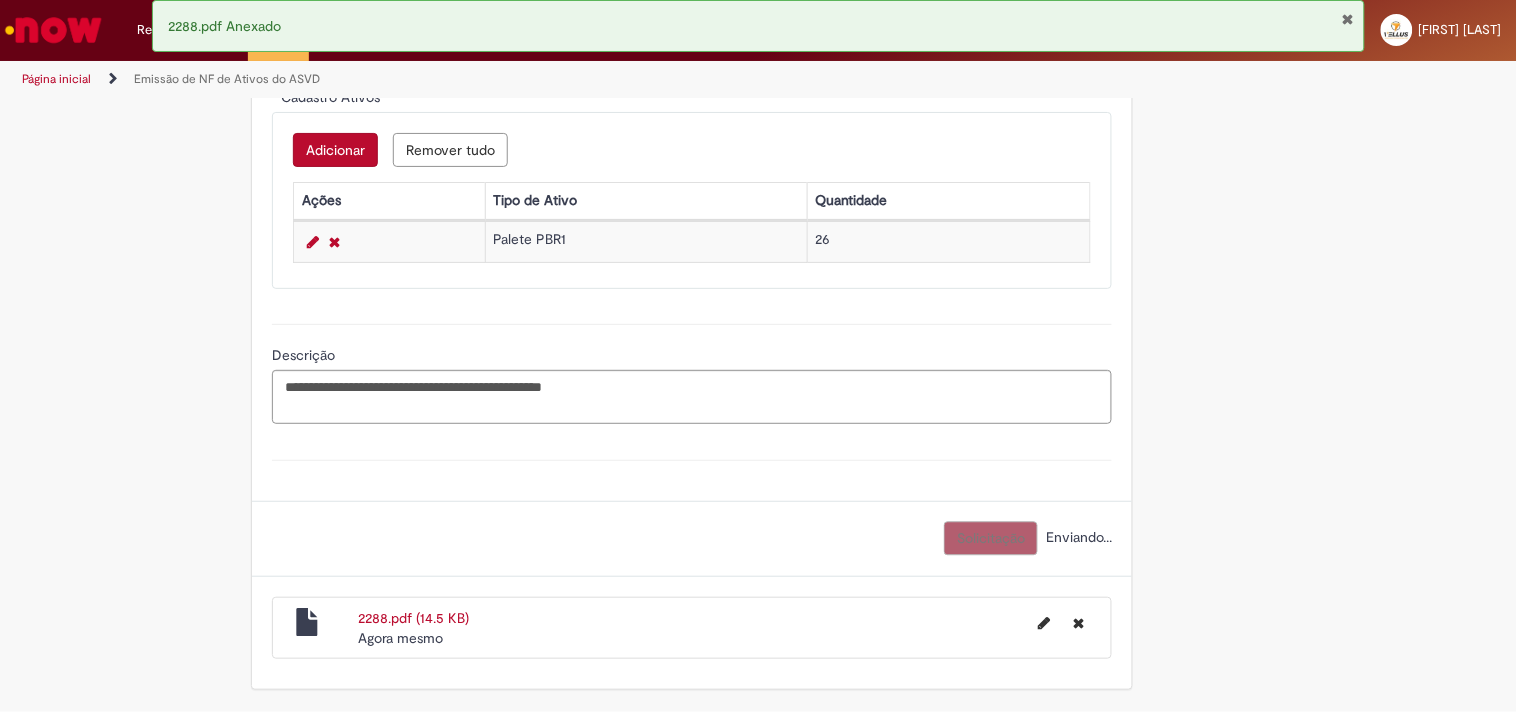 scroll, scrollTop: 1034, scrollLeft: 0, axis: vertical 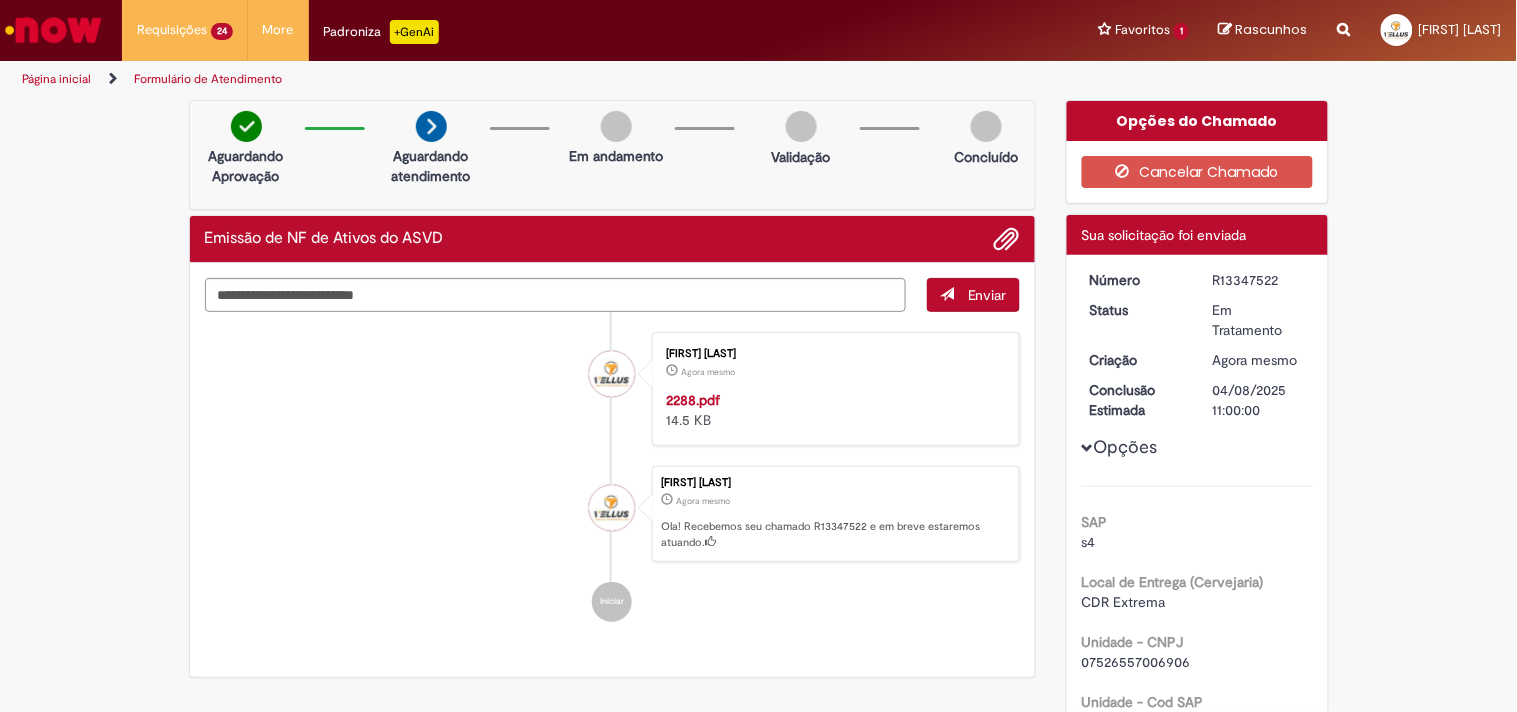 click on "Opções
SAP
s4
Local de Entrega (Cervejaria)
CDR Extrema
Unidade - CNPJ
07526557006906
Unidade - Cod SAP
BRCH
DT
6101889618
Transportadora
VELLUS LOGISTICA E TRANSPORTES LTDA
Tipo de solicitação
1- Retorno no ato
CNPJ da Transportadora
48678942000150
Cadastro Ativos
Click to view Cadastro Ativos   Click to view Cadastro Ativos
Descrição
DEVOLUÇÃO 26 PALETES EXTREMA DT 6101889618 CTE 2288
Situação Pedido
Aguardando" at bounding box center (1197, 731) 